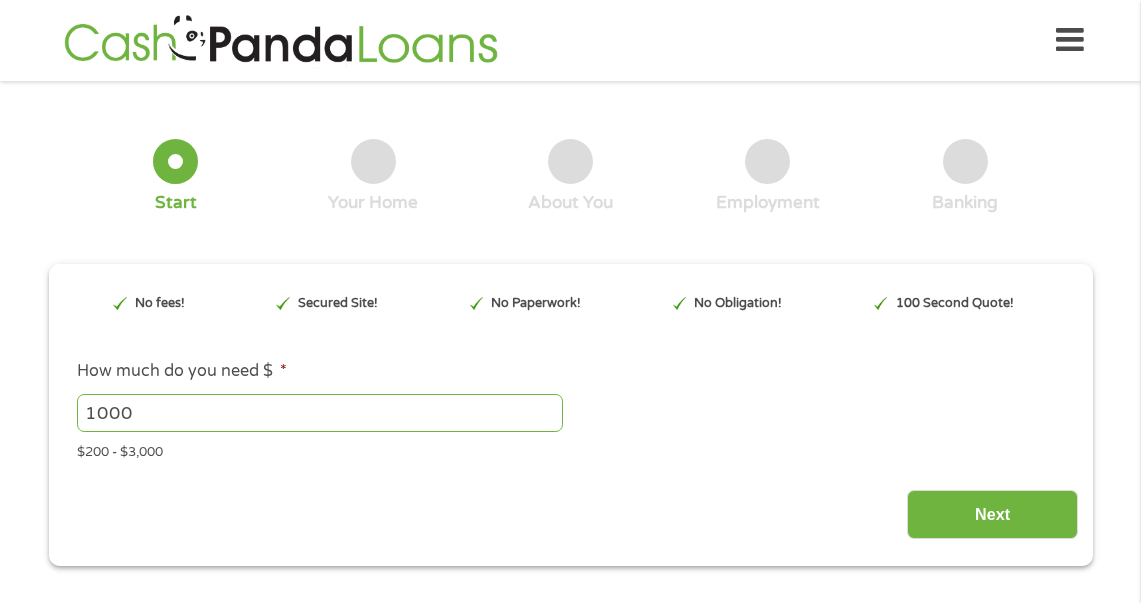 scroll, scrollTop: 0, scrollLeft: 0, axis: both 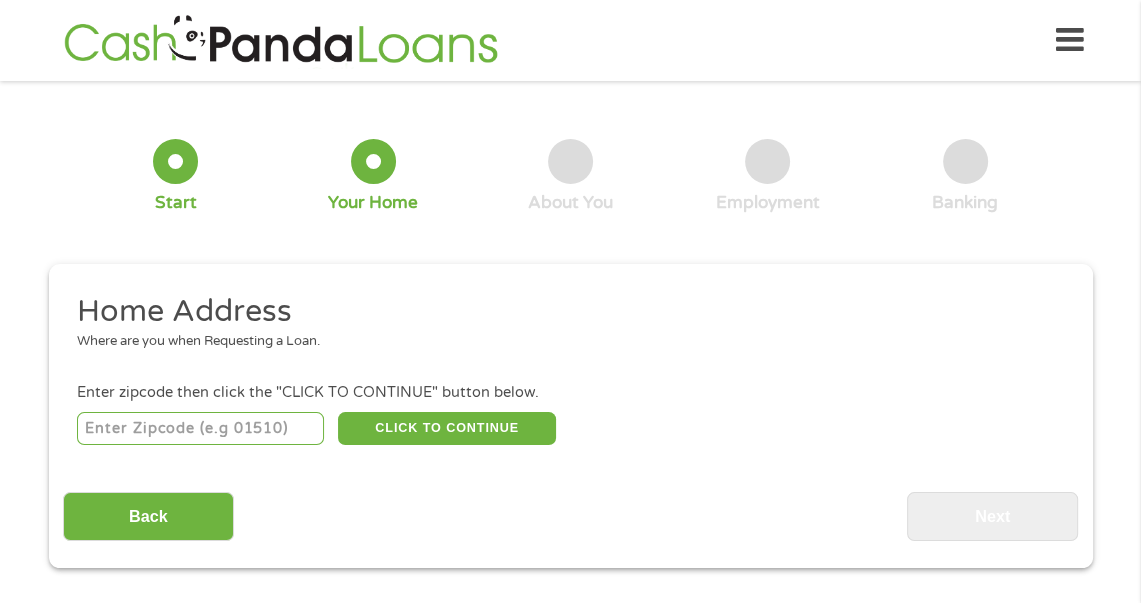 click at bounding box center [200, 429] 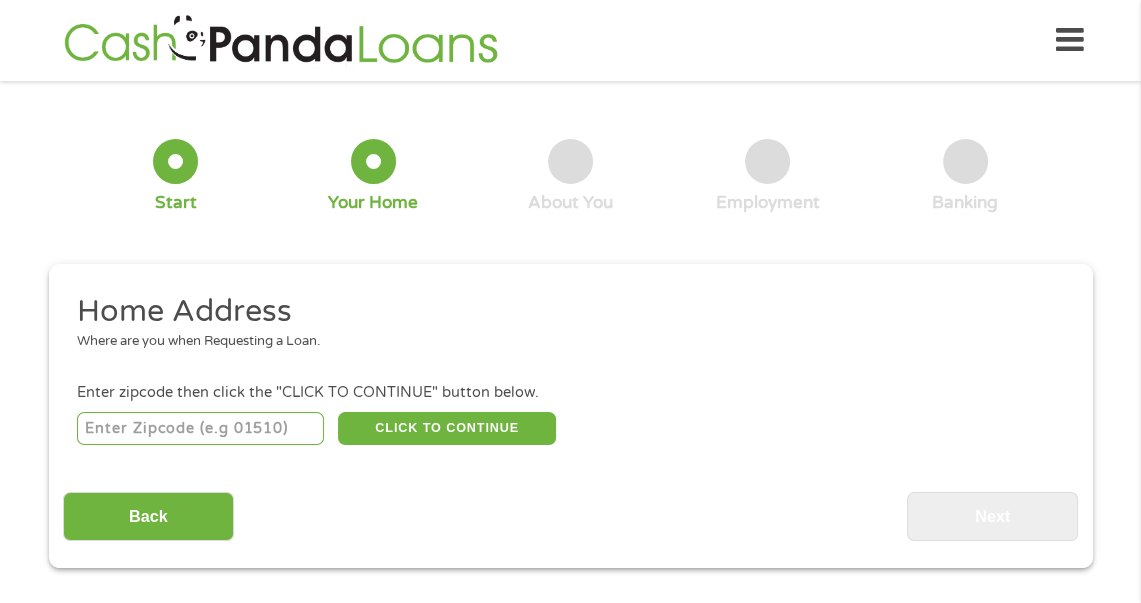 type on "96020" 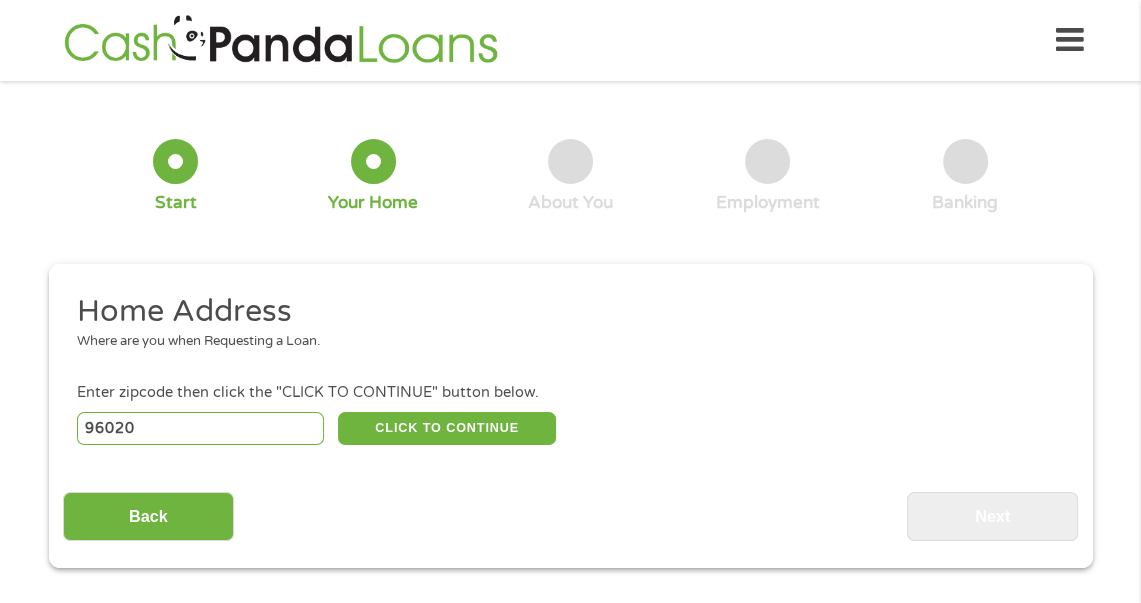 select on "California" 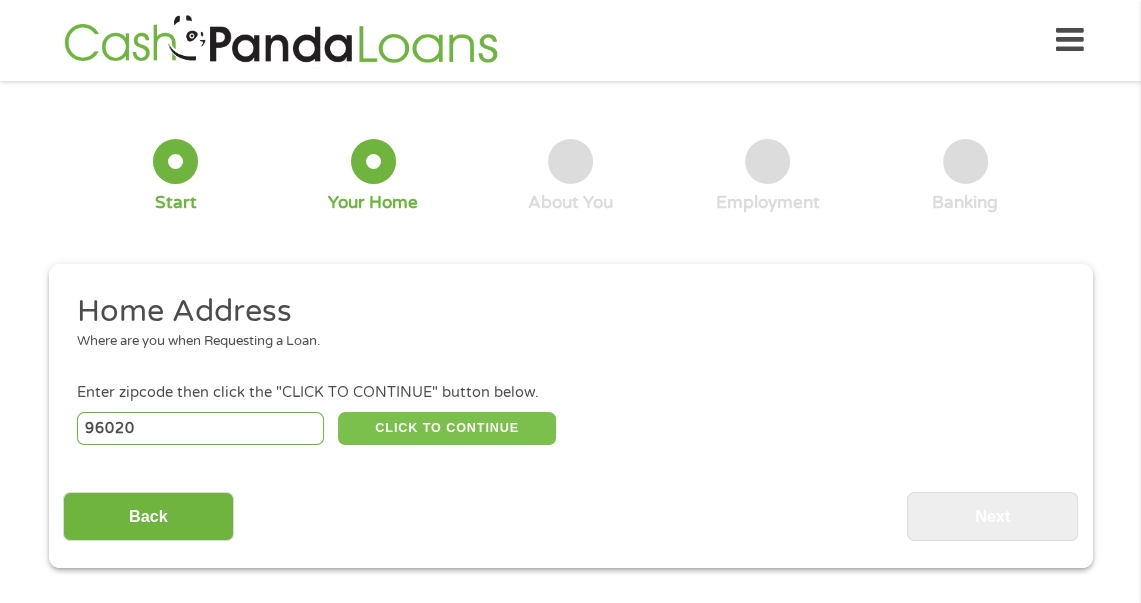 click on "CLICK TO CONTINUE" at bounding box center (447, 429) 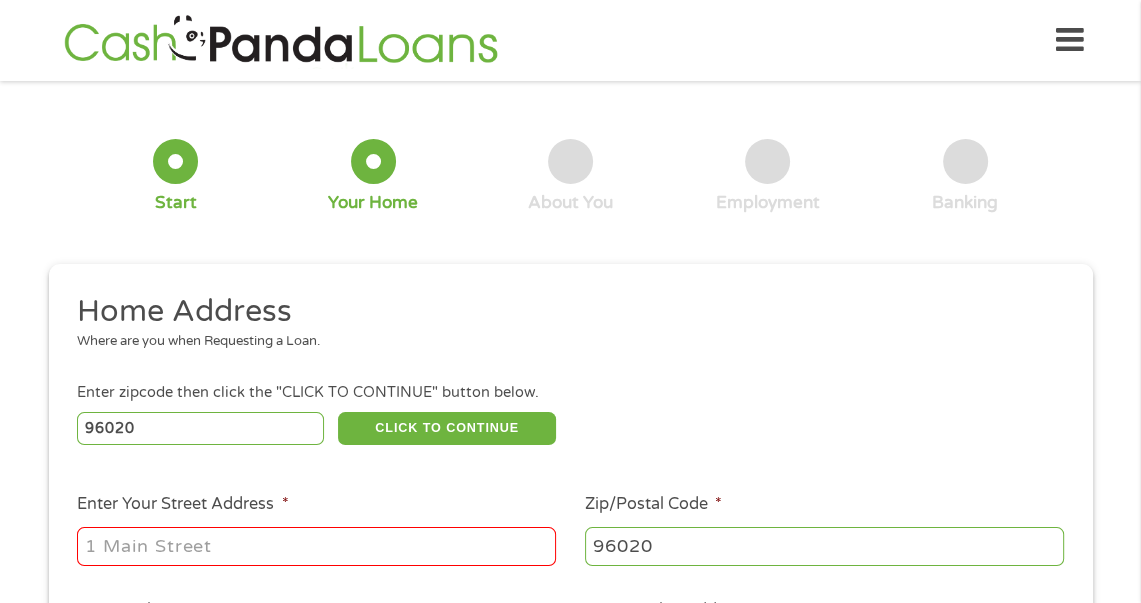 click on "Home Address Where are you when Requesting a Loan." at bounding box center [563, 329] 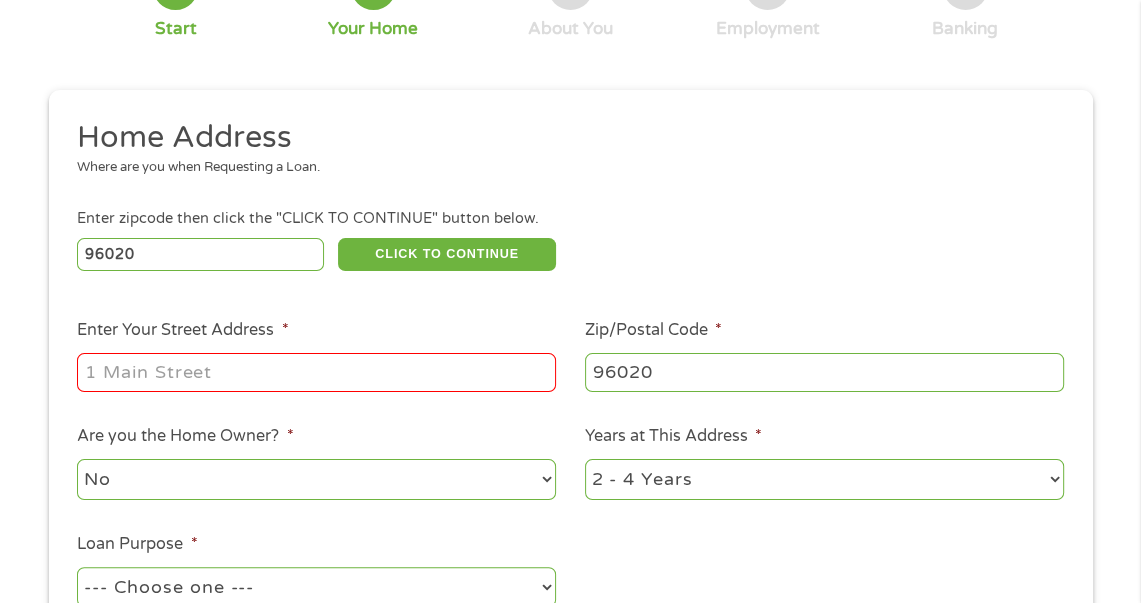 scroll, scrollTop: 340, scrollLeft: 0, axis: vertical 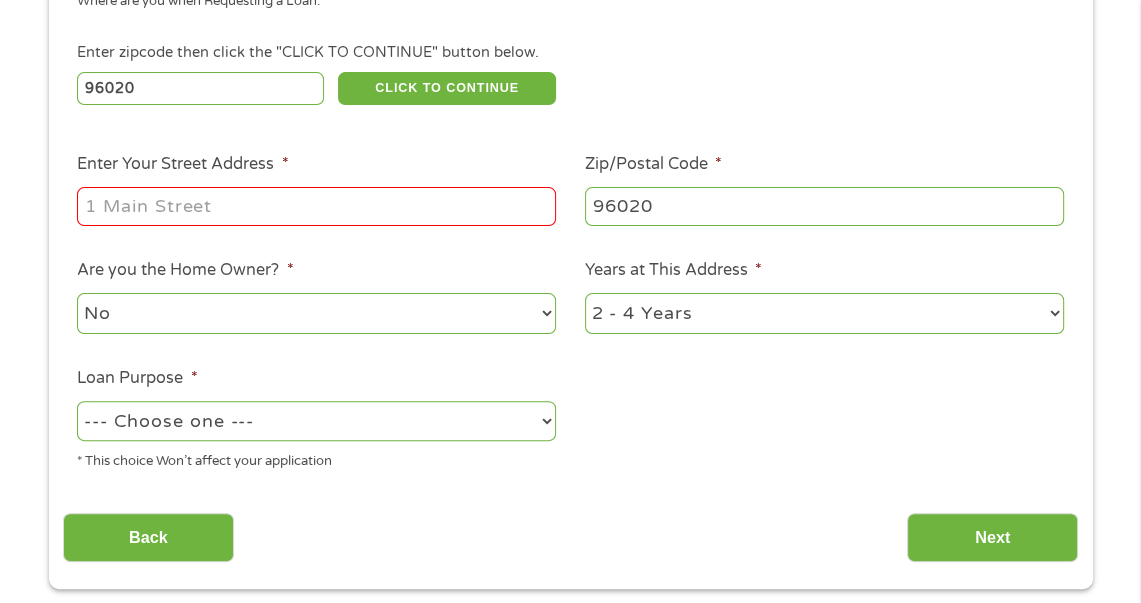 click on "Enter Your Street Address *" at bounding box center (316, 206) 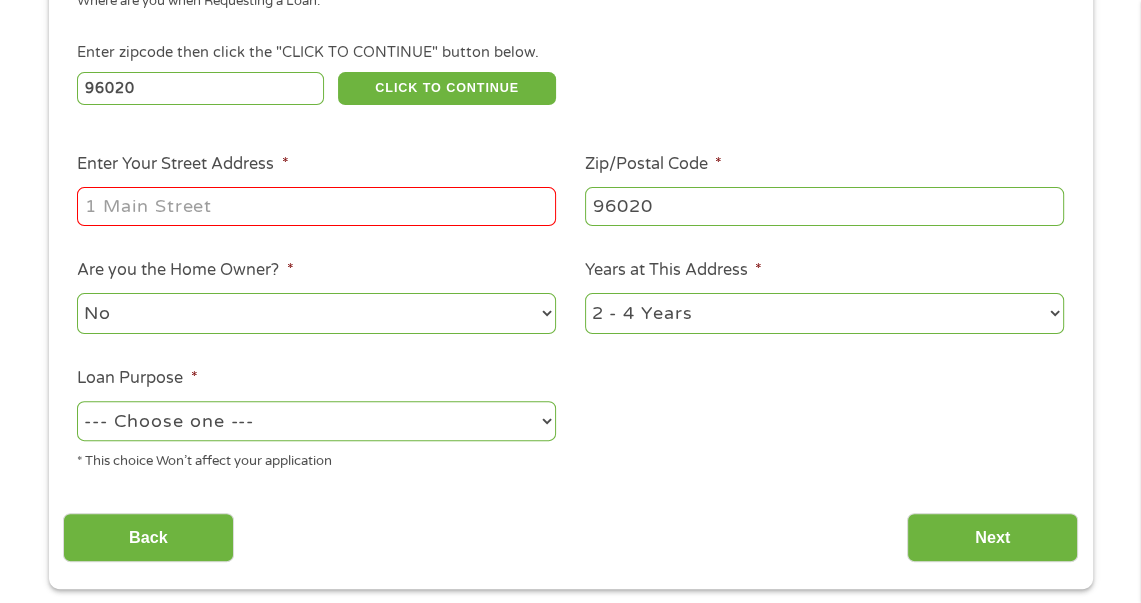 type on "[NUMBER] [STREET]            189" 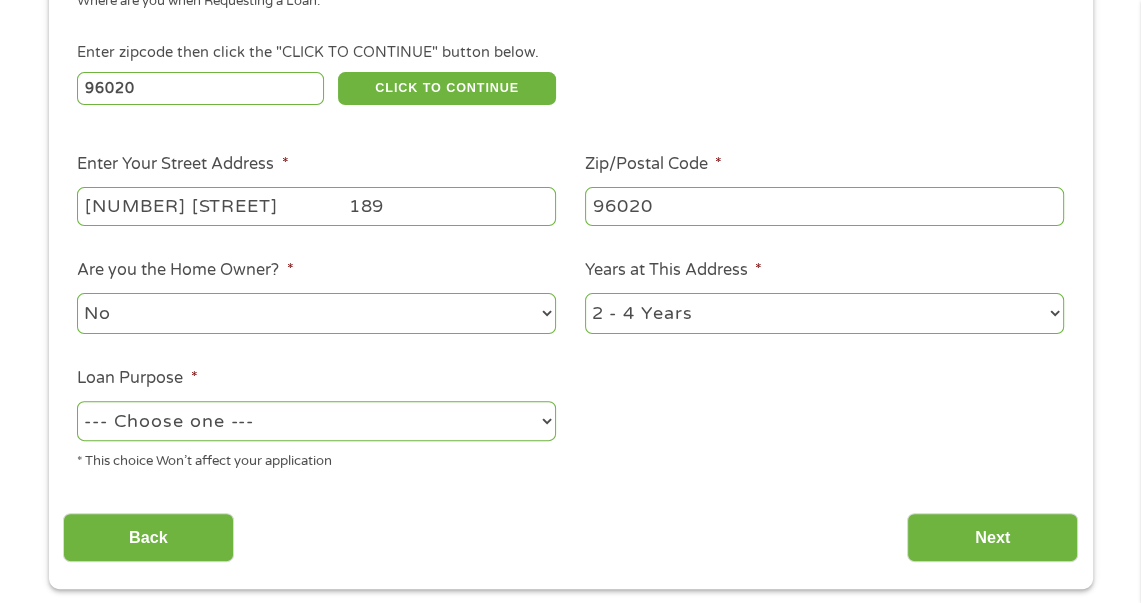 click on "Loan Purpose * --- Choose one --- Pay Bills Debt Consolidation Home Improvement Major Purchase Car Loan Short Term Cash Medical Expenses Other * This choice Won’t affect your application" at bounding box center [317, 419] 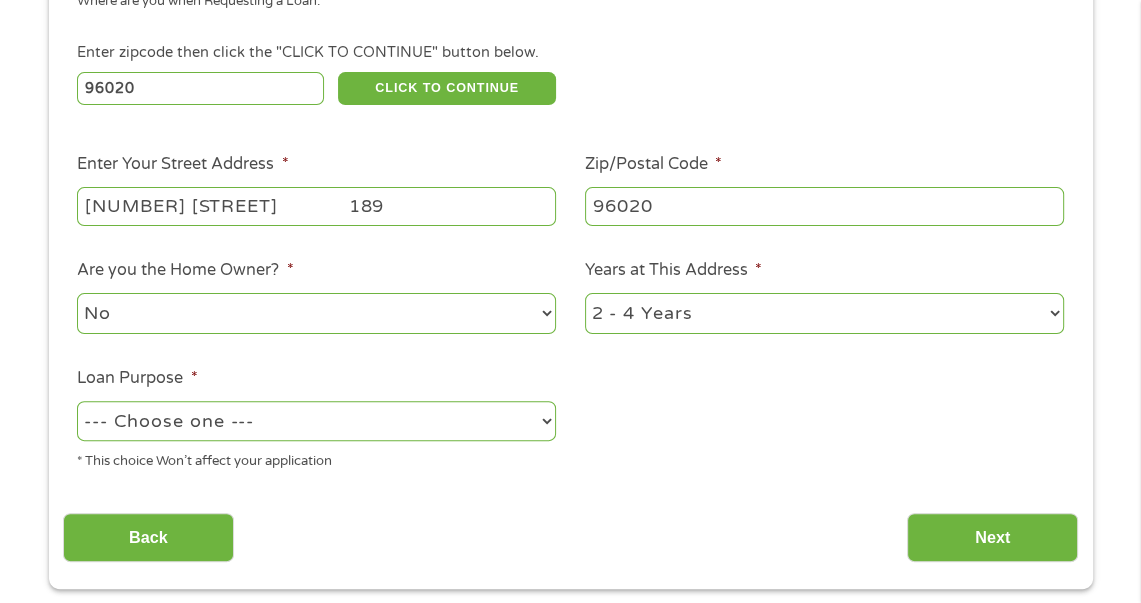 click on "--- Choose one --- Pay Bills Debt Consolidation Home Improvement Major Purchase Car Loan Short Term Cash Medical Expenses Other" at bounding box center [316, 421] 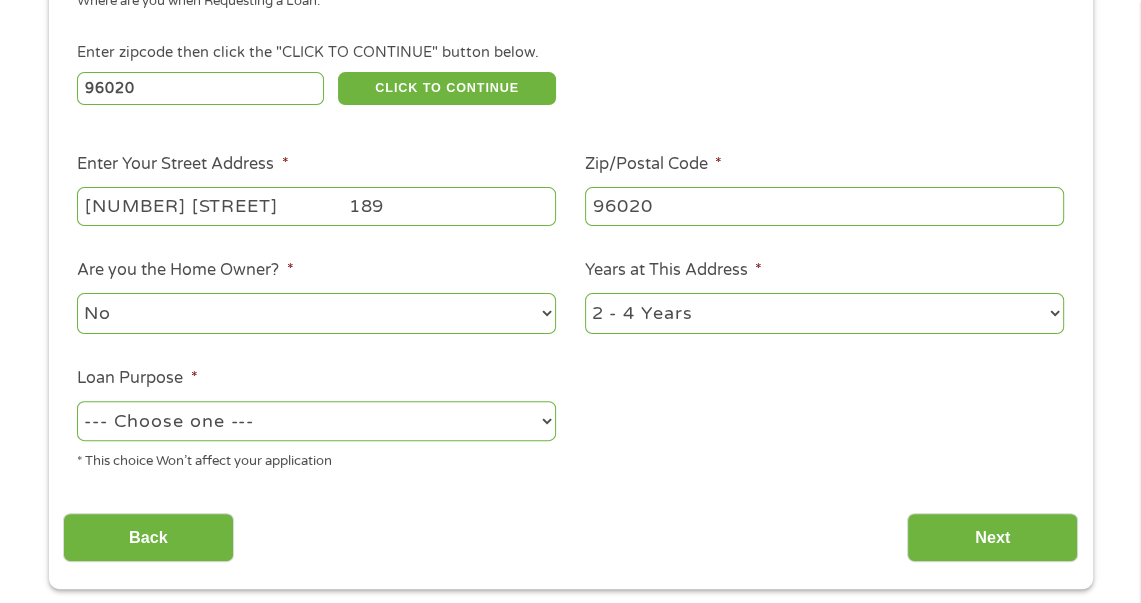 select on "shorttermcash" 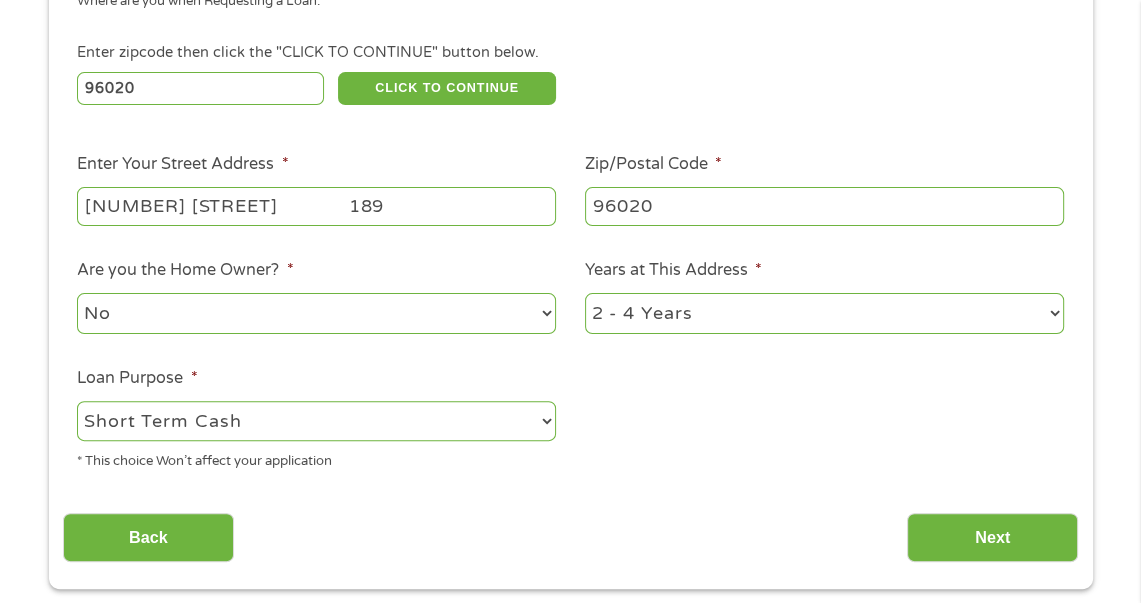 click on "--- Choose one --- Pay Bills Debt Consolidation Home Improvement Major Purchase Car Loan Short Term Cash Medical Expenses Other" at bounding box center [316, 421] 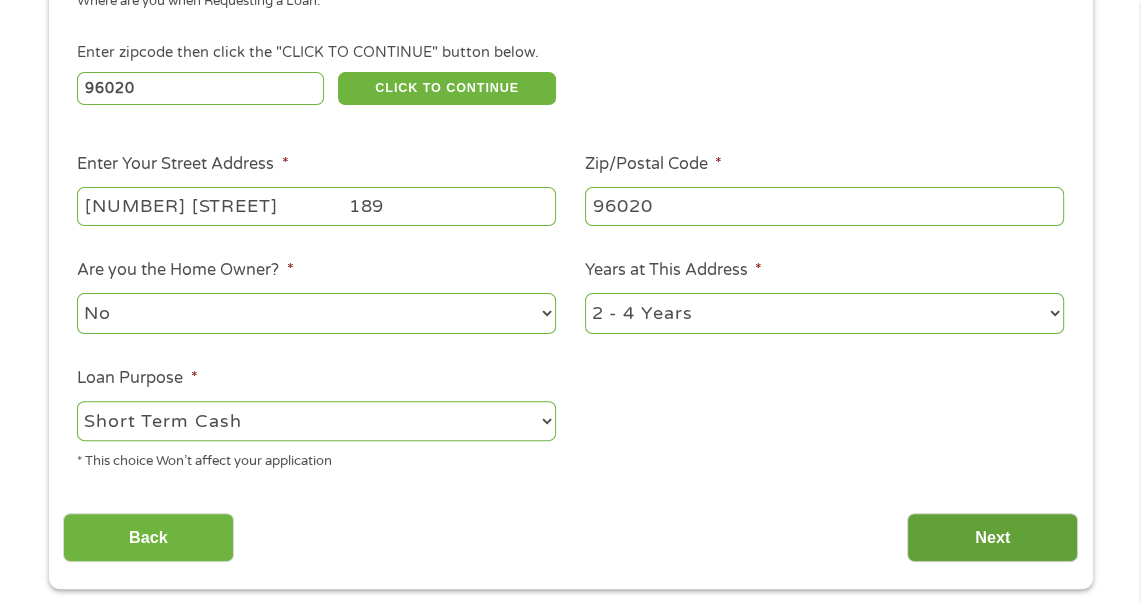 click on "Next" at bounding box center [992, 537] 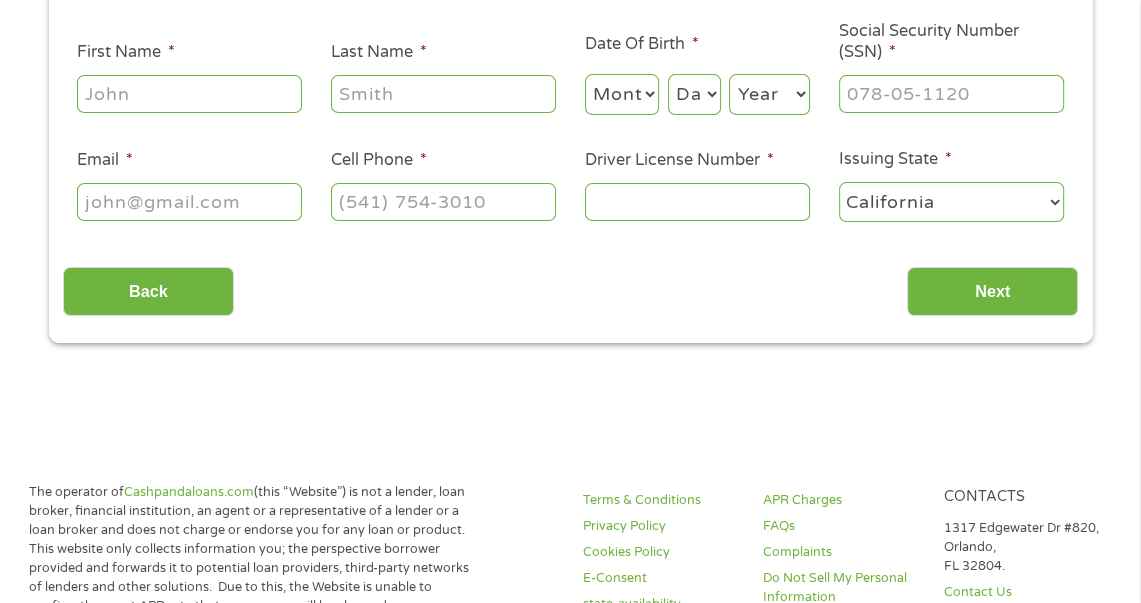 scroll, scrollTop: 8, scrollLeft: 8, axis: both 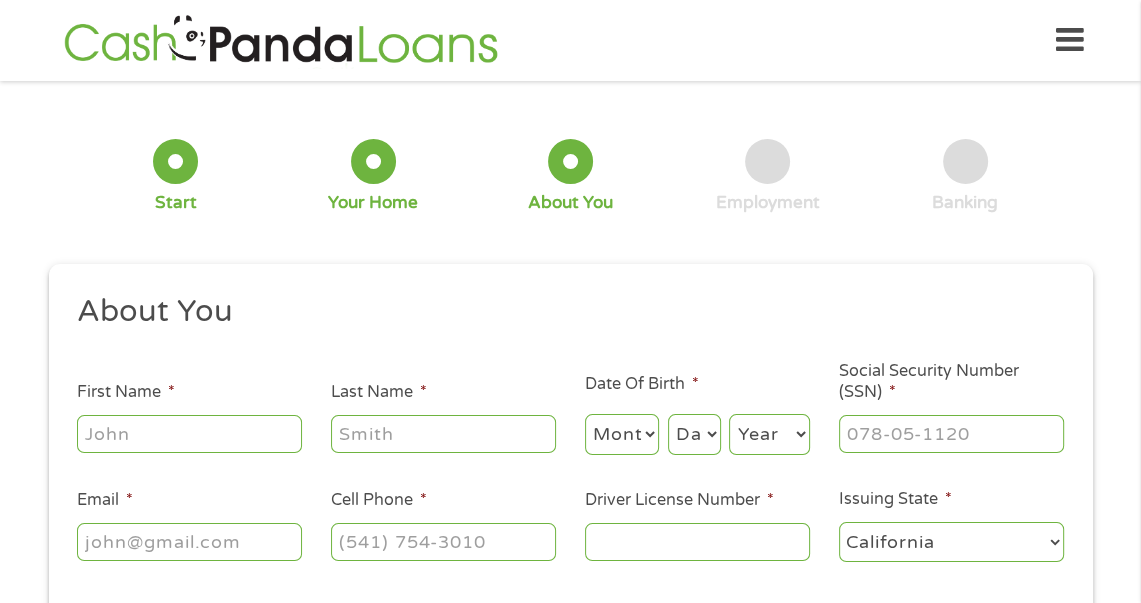 click on "First Name *" at bounding box center (189, 434) 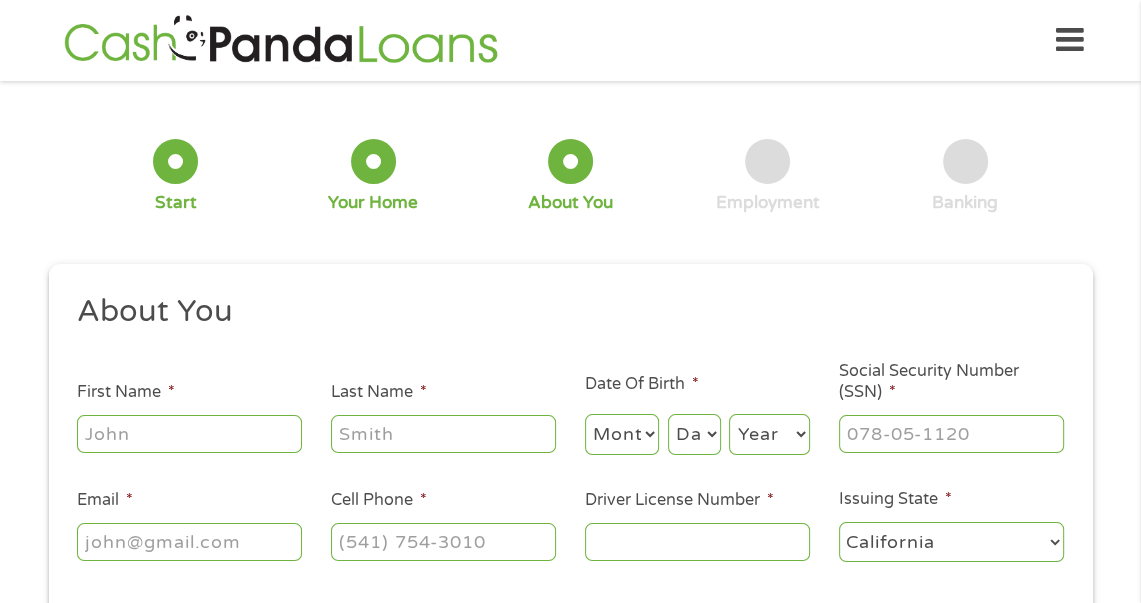 type on "[FIRST]" 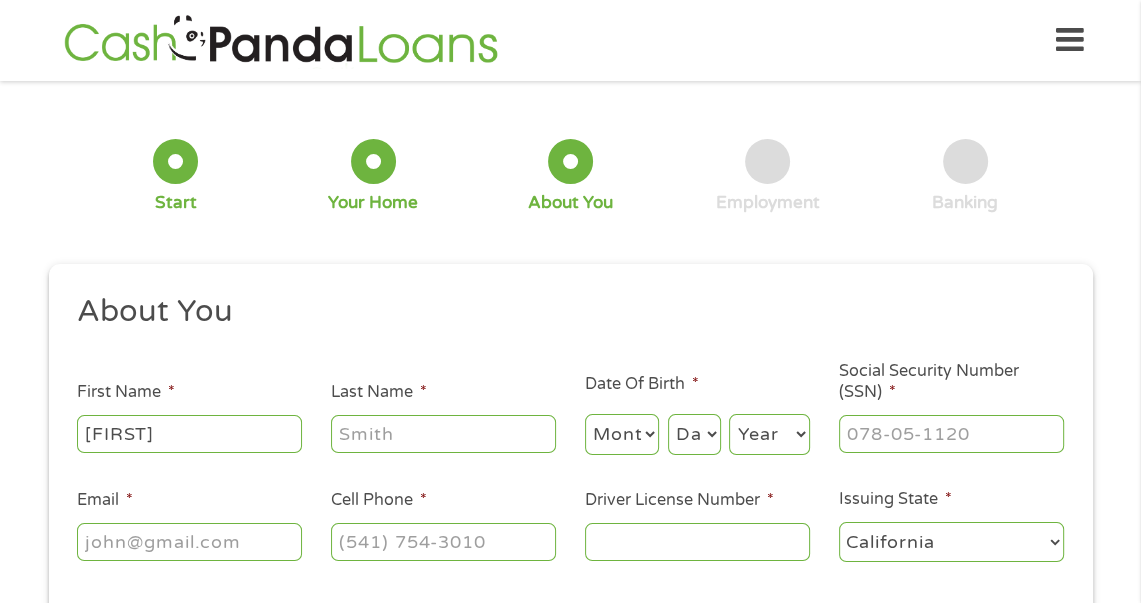 type on "[LAST]" 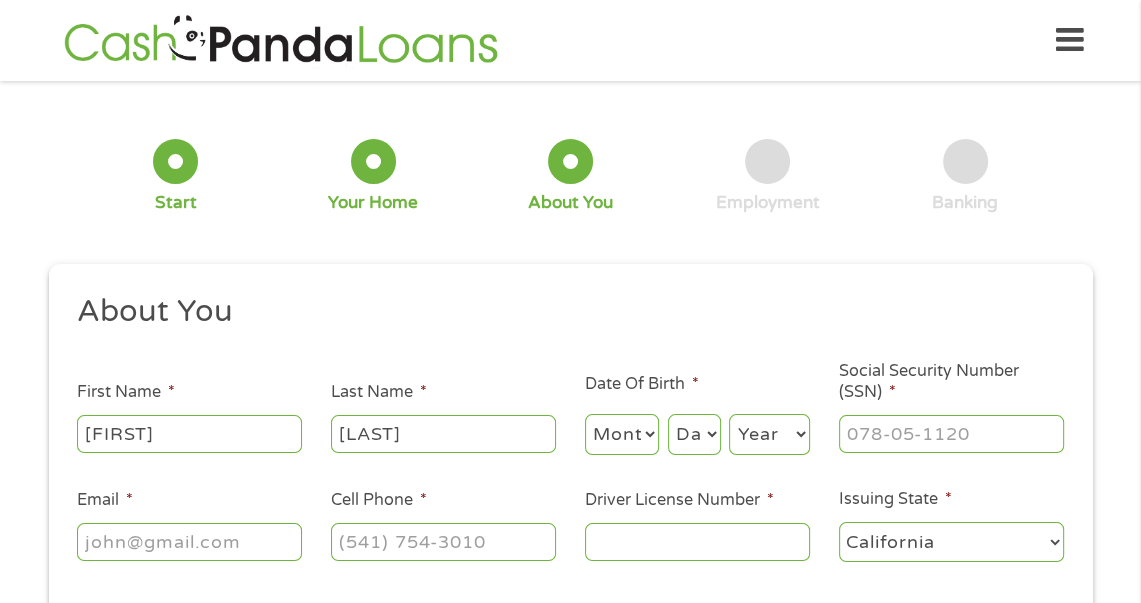 type on "itsmebillyc726@[EXAMPLE.COM]" 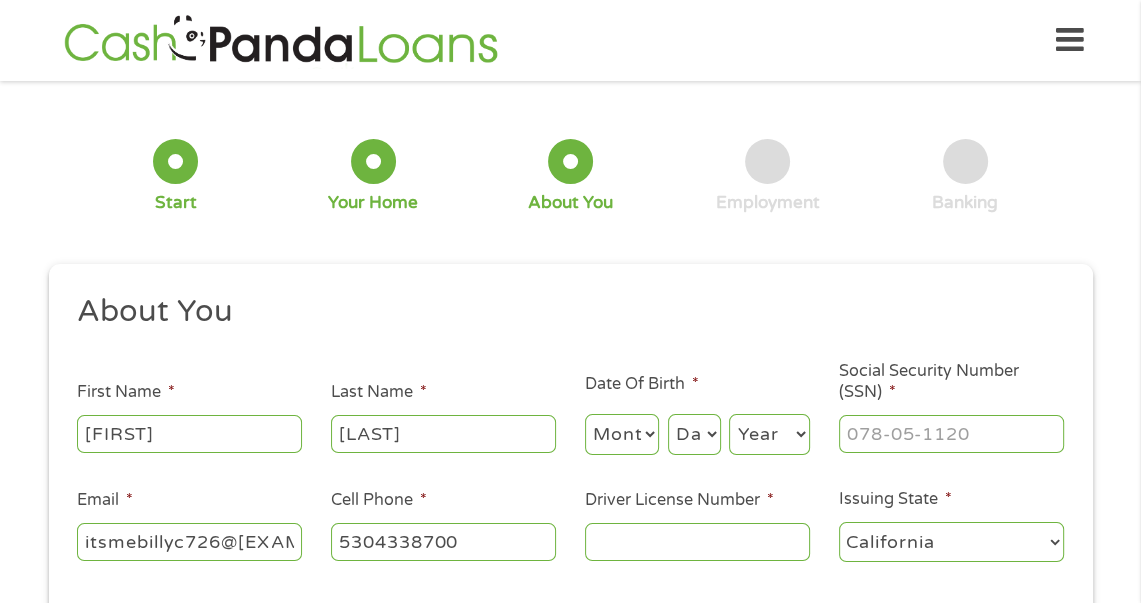type on "[PHONE]" 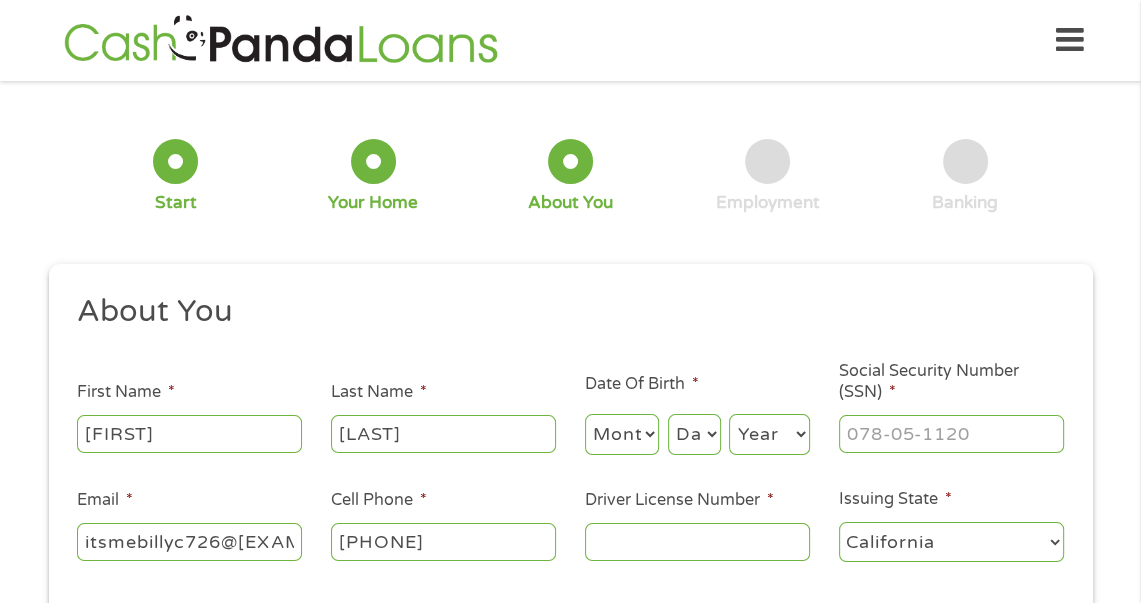 click on "Month 1 2 3 4 5 6 7 8 9 10 11 12" at bounding box center (622, 434) 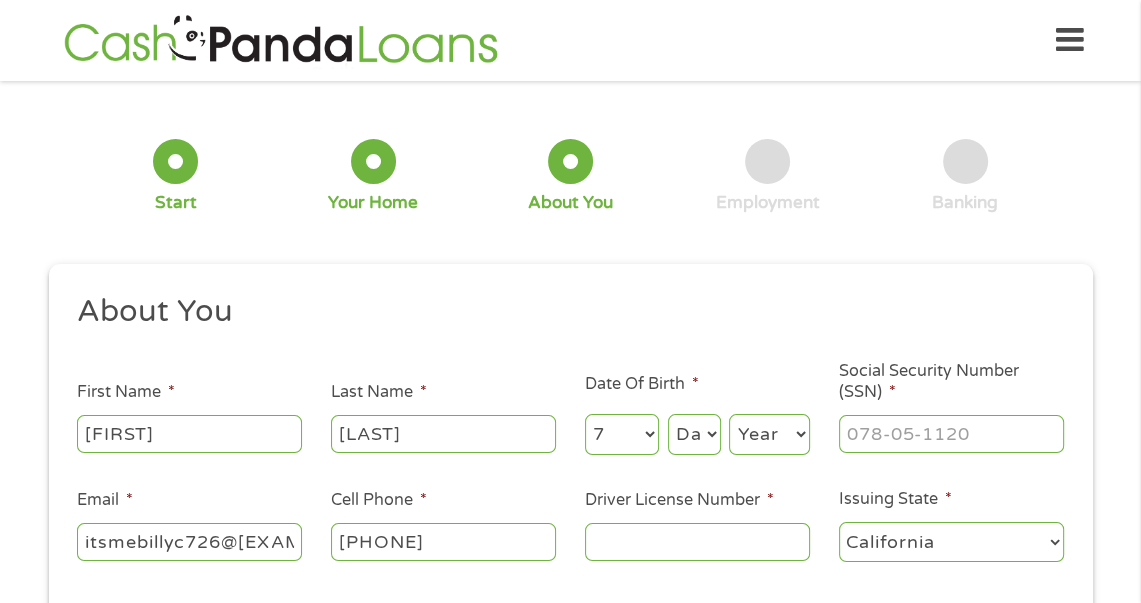 click on "Month 1 2 3 4 5 6 7 8 9 10 11 12" at bounding box center [622, 434] 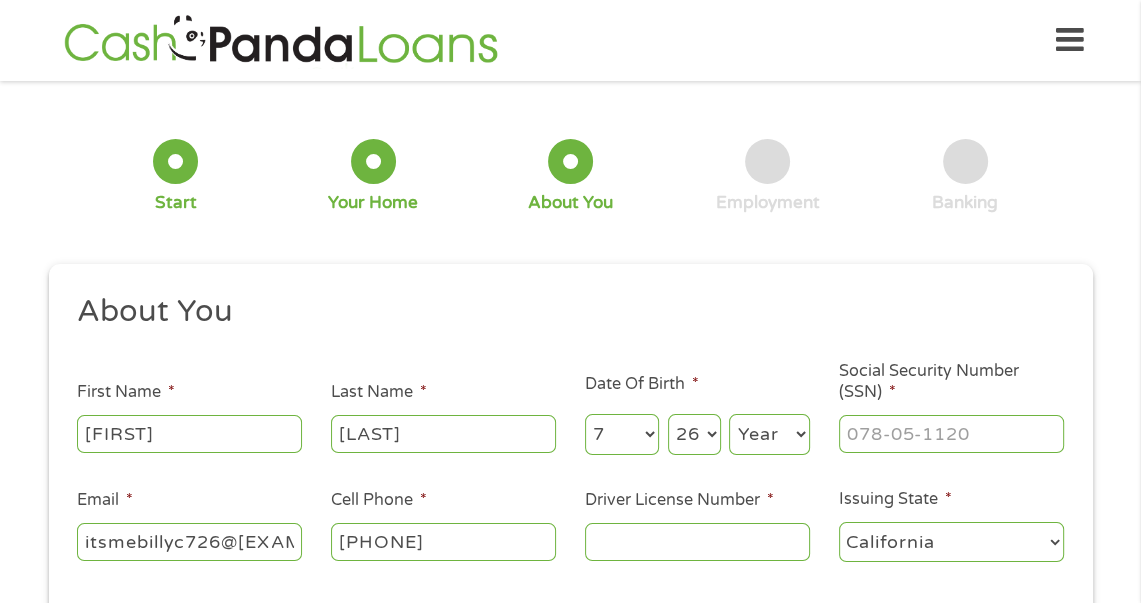 click on "Day 1 2 3 4 5 6 7 8 9 10 11 12 13 14 15 16 17 18 19 20 21 22 23 24 25 26 27 28 29 30 31" at bounding box center [694, 434] 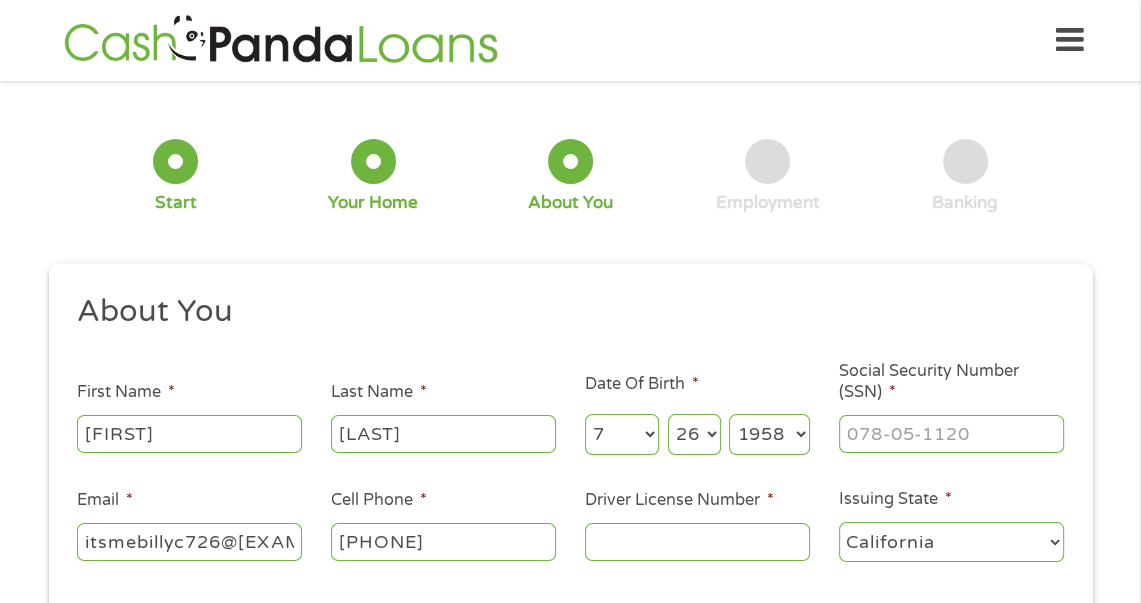 click on "Year 2007 2006 2005 2004 2003 2002 2001 2000 1999 1998 1997 1996 1995 1994 1993 1992 1991 1990 1989 1988 1987 1986 1985 1984 1983 1982 1981 1980 1979 1978 1977 1976 1975 1974 1973 1972 1971 1970 1969 1968 1967 1966 1965 1964 1963 1962 1961 1960 1959 1958 1957 1956 1955 1954 1953 1952 1951 1950 1949 1948 1947 1946 1945 1944 1943 1942 1941 1940 1939 1938 1937 1936 1935 1934 1933 1932 1931 1930 1929 1928 1927 1926 1925 1924 1923 1922 1921 1920" at bounding box center (769, 434) 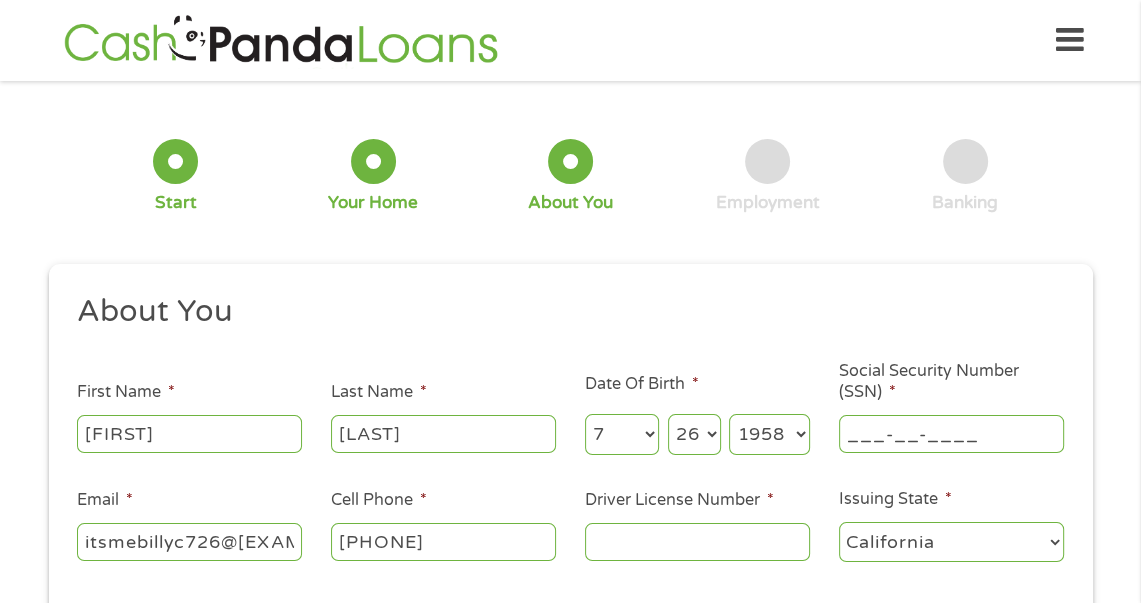 click on "___-__-____" at bounding box center (951, 434) 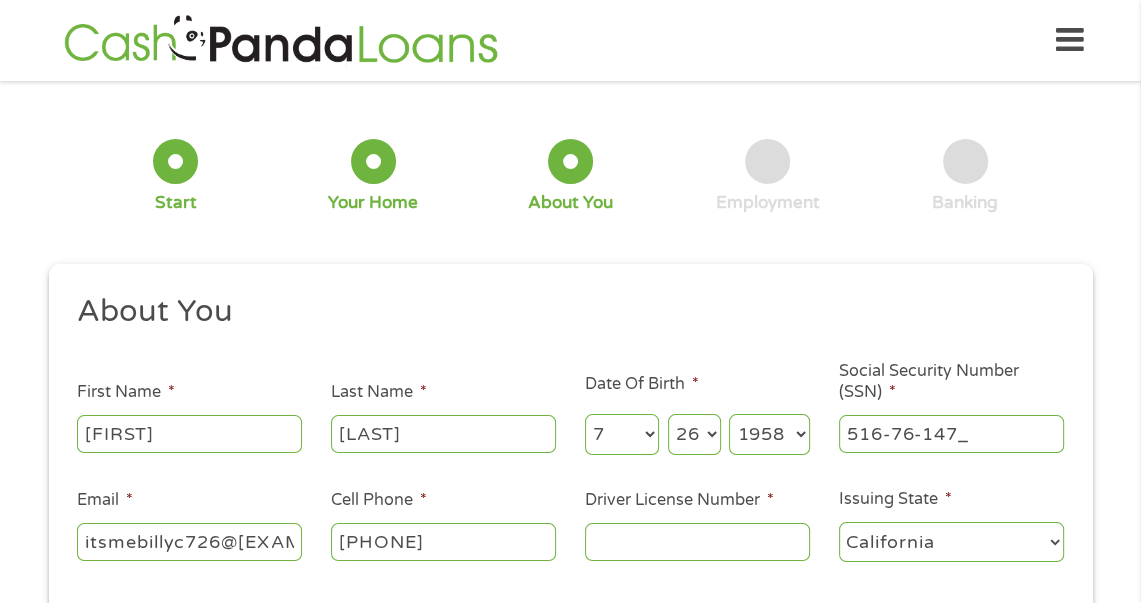 type on "516-76-1479" 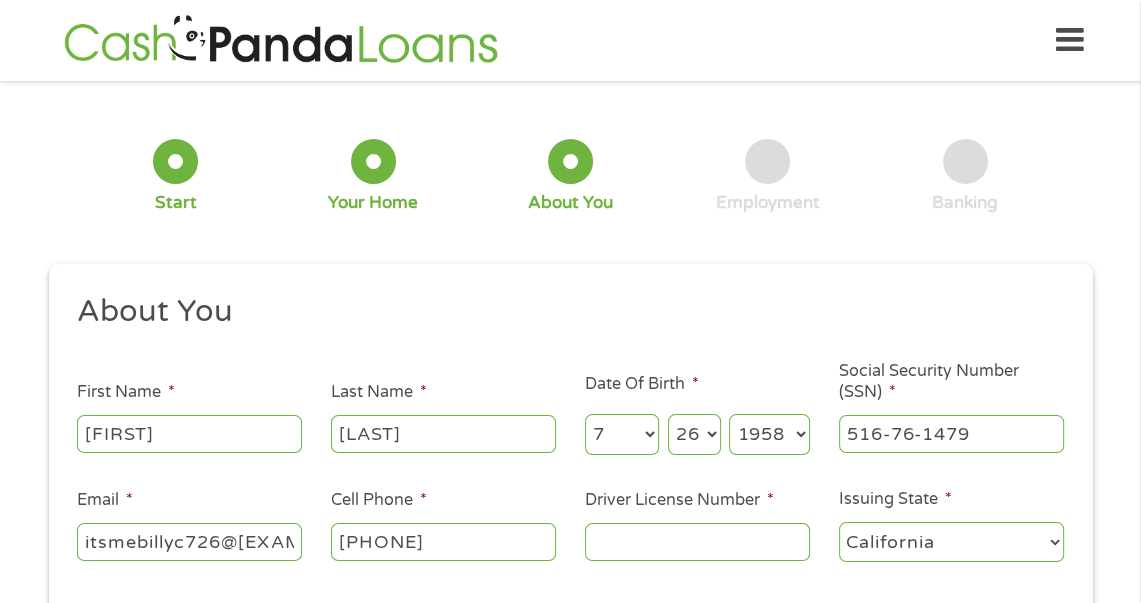 scroll, scrollTop: 198, scrollLeft: 0, axis: vertical 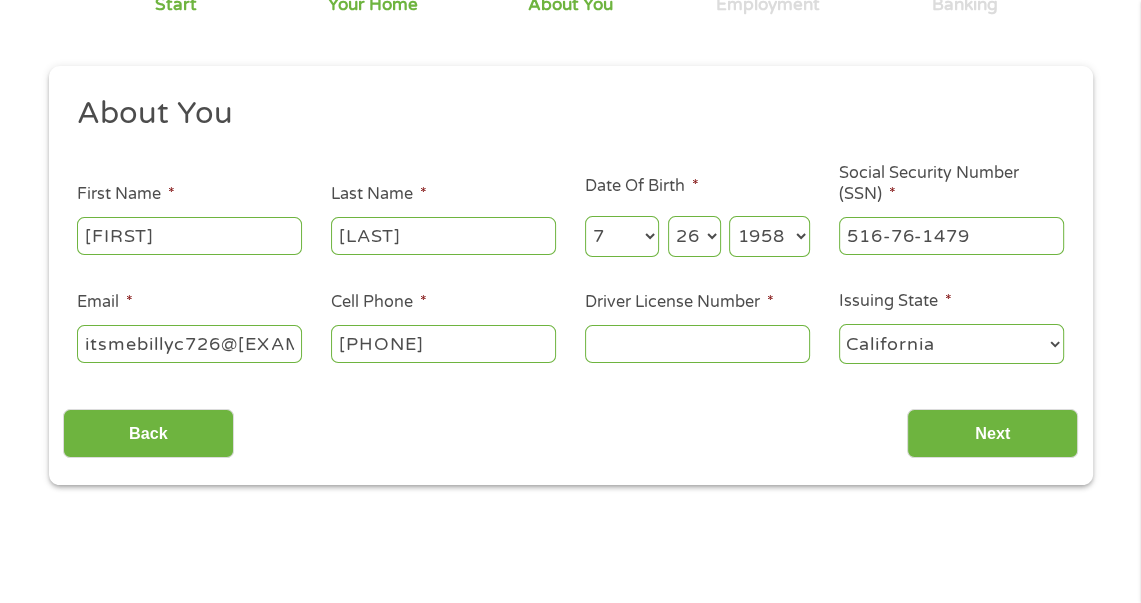 click on "Driver License Number *" at bounding box center [697, 344] 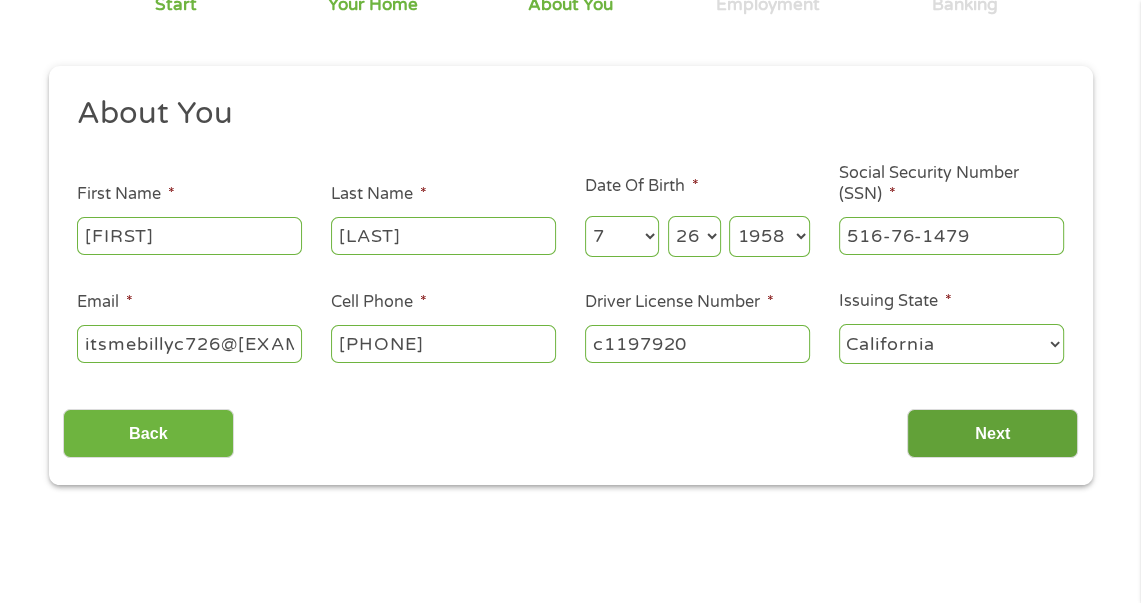 type on "c1197920" 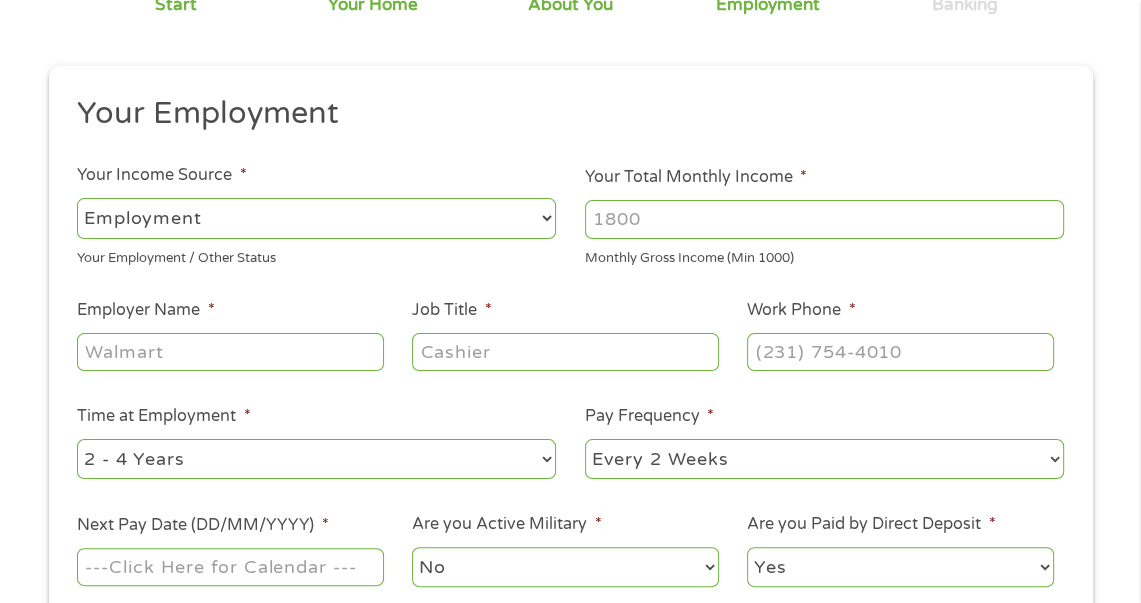 scroll, scrollTop: 8, scrollLeft: 8, axis: both 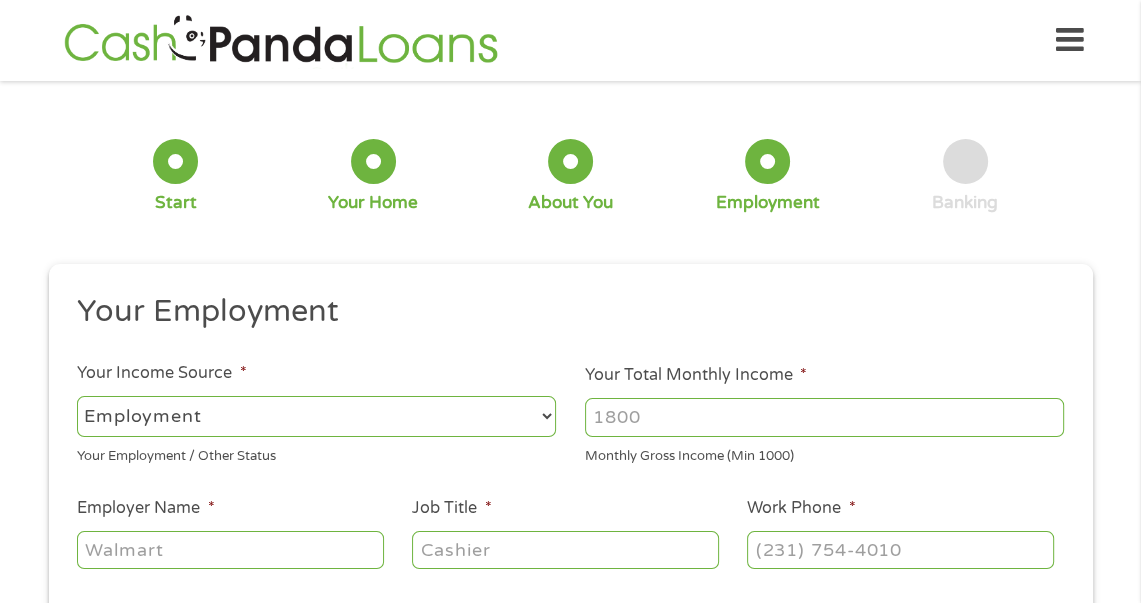 click on "--- Choose one --- Employment Self Employed Benefits" at bounding box center [316, 416] 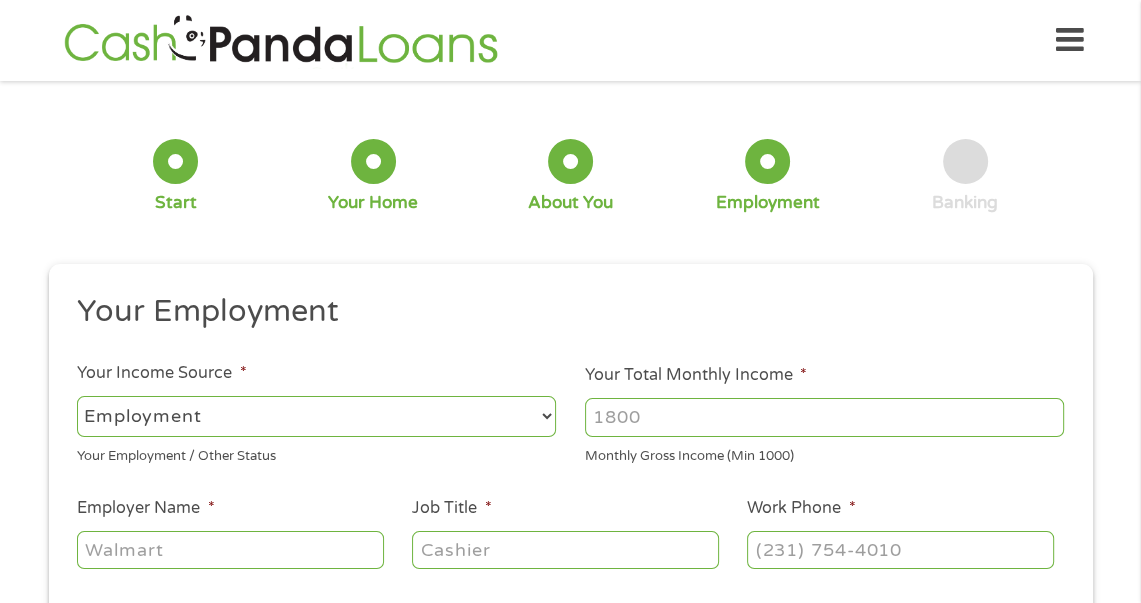 select on "benefits" 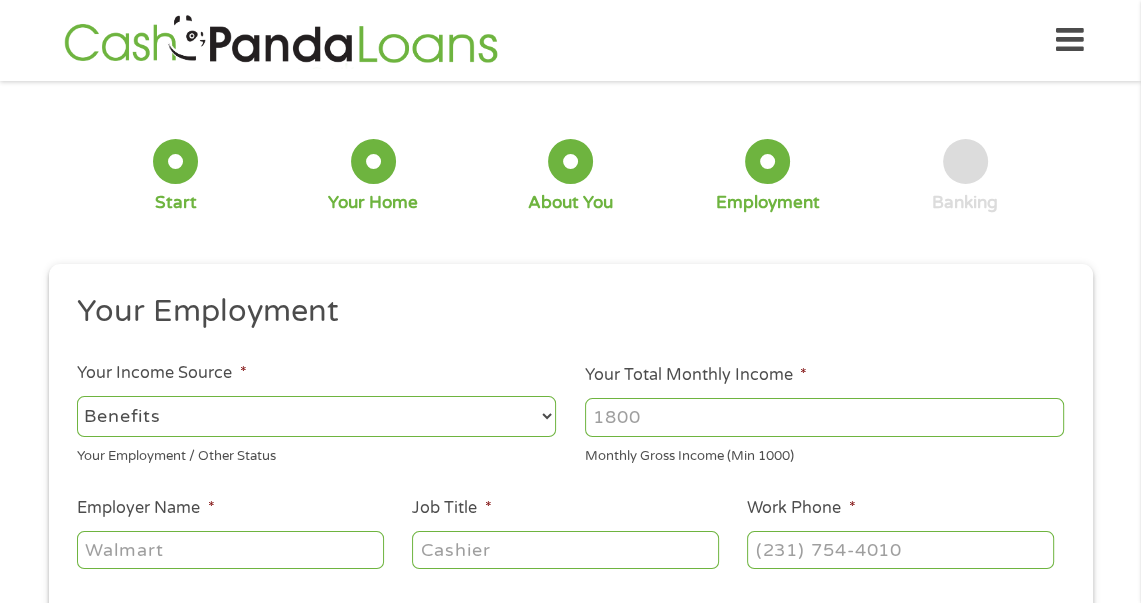 click on "--- Choose one --- Employment Self Employed Benefits" at bounding box center [316, 416] 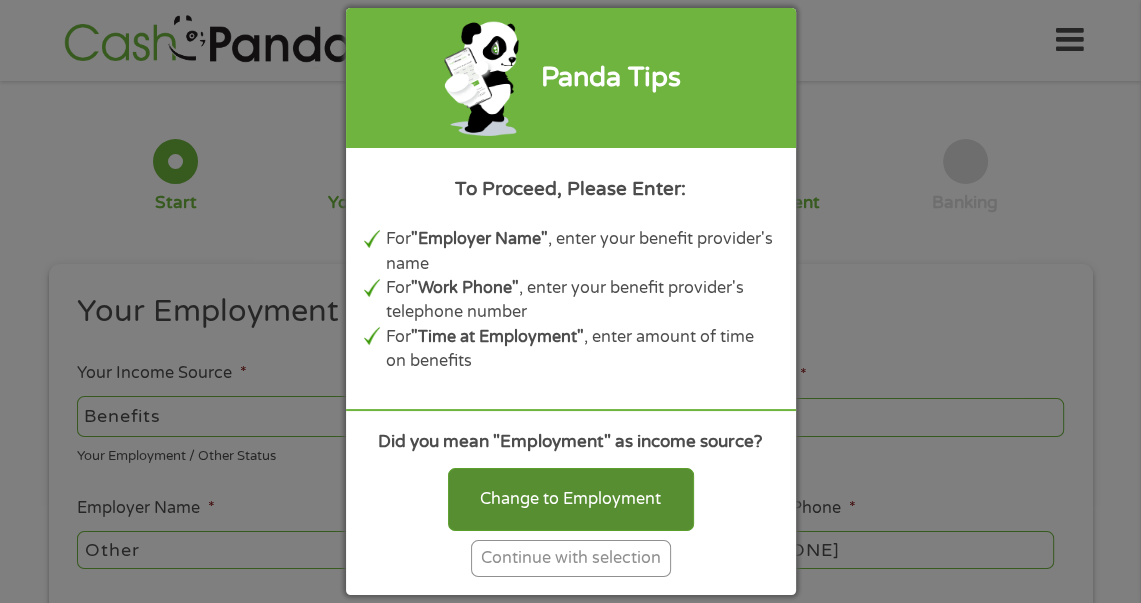 click on "Change to Employment" at bounding box center (571, 499) 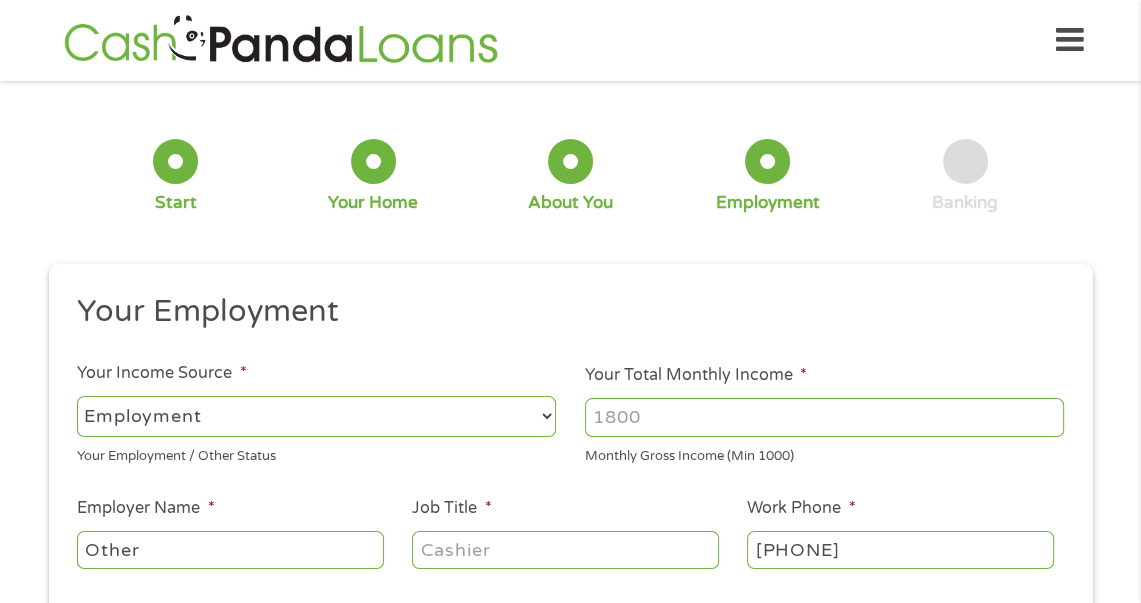 click on "Your Total Monthly Income *" at bounding box center (824, 417) 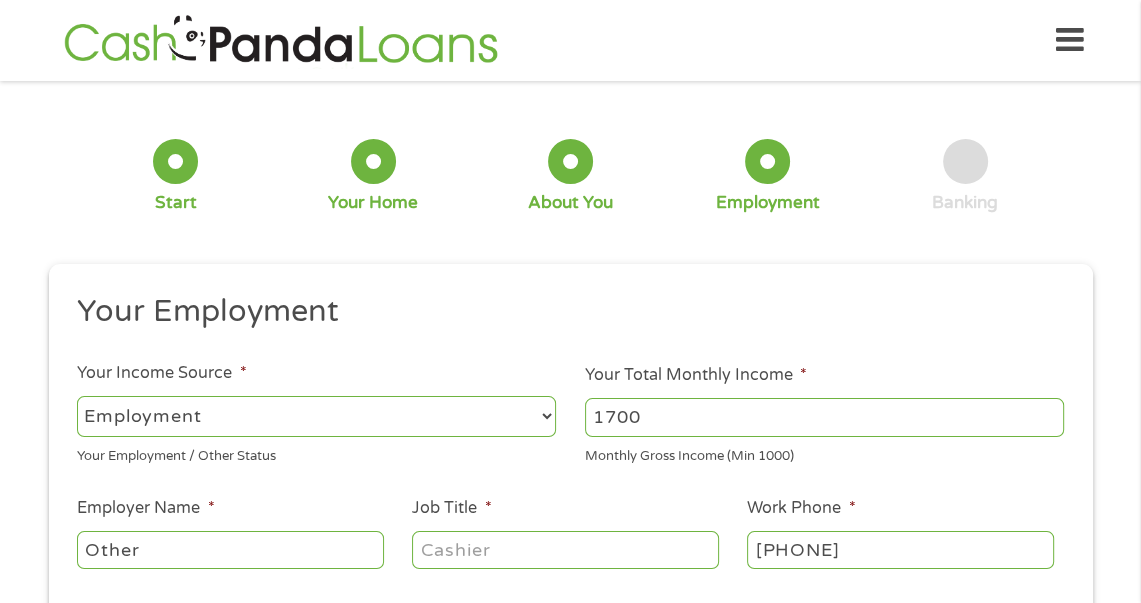 scroll, scrollTop: 282, scrollLeft: 0, axis: vertical 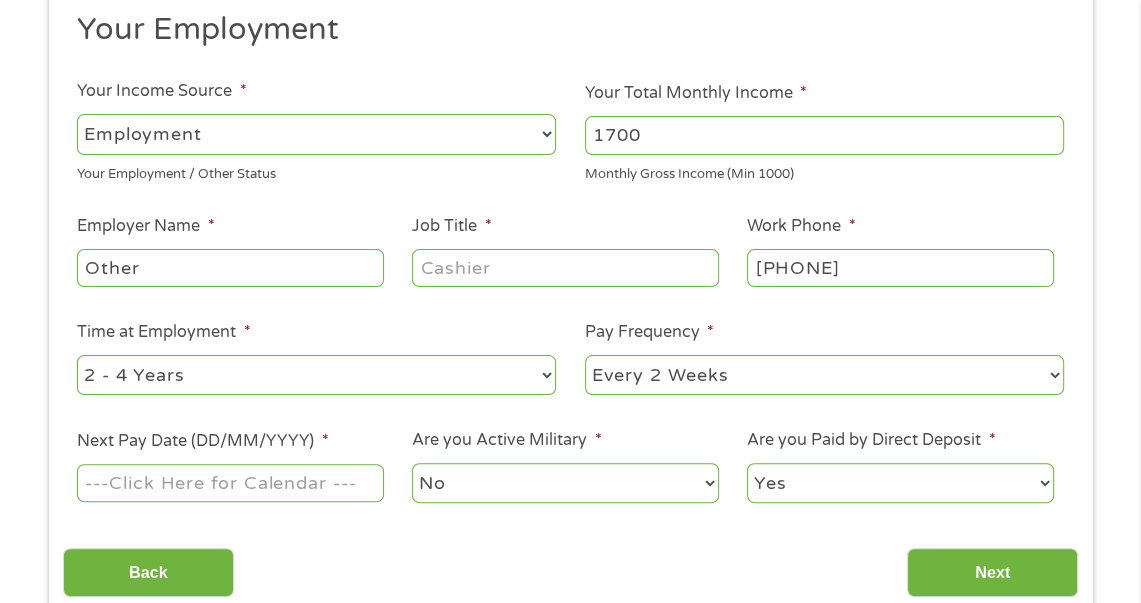 type on "1700" 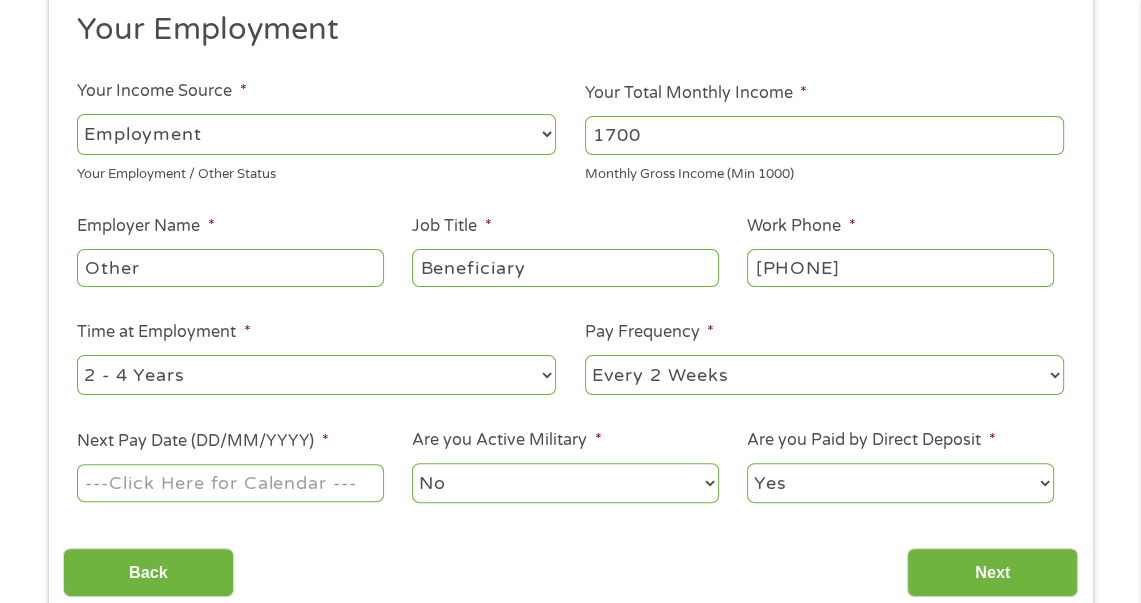 type on "Beneficiary" 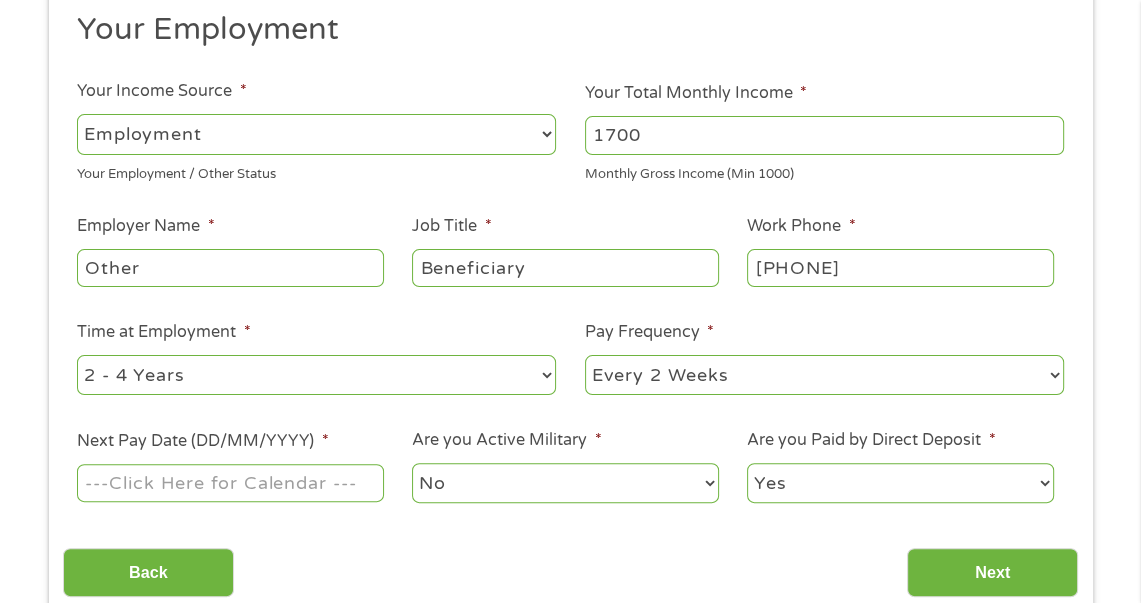 select on "60months" 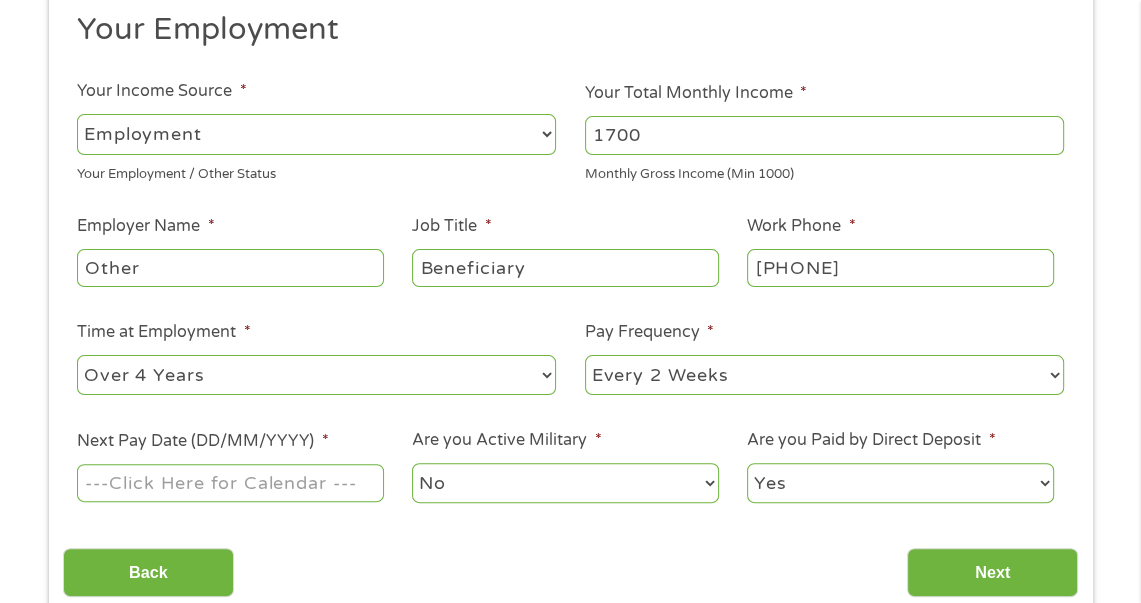 click on "--- Choose one --- 1 Year or less 1 - 2 Years 2 - 4 Years Over 4 Years" at bounding box center [316, 375] 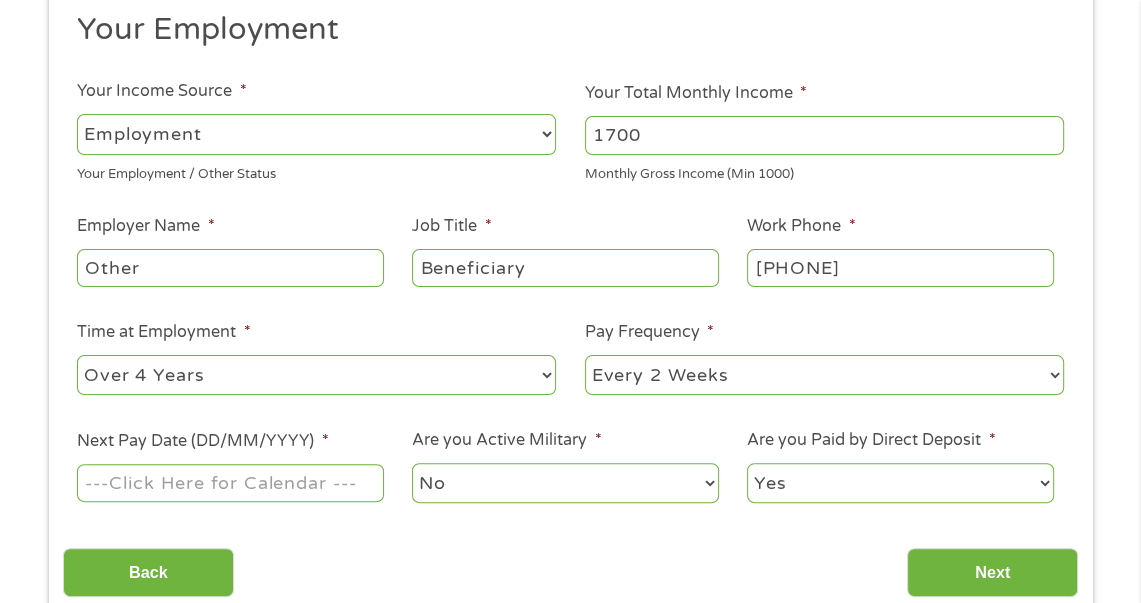 select on "monthly" 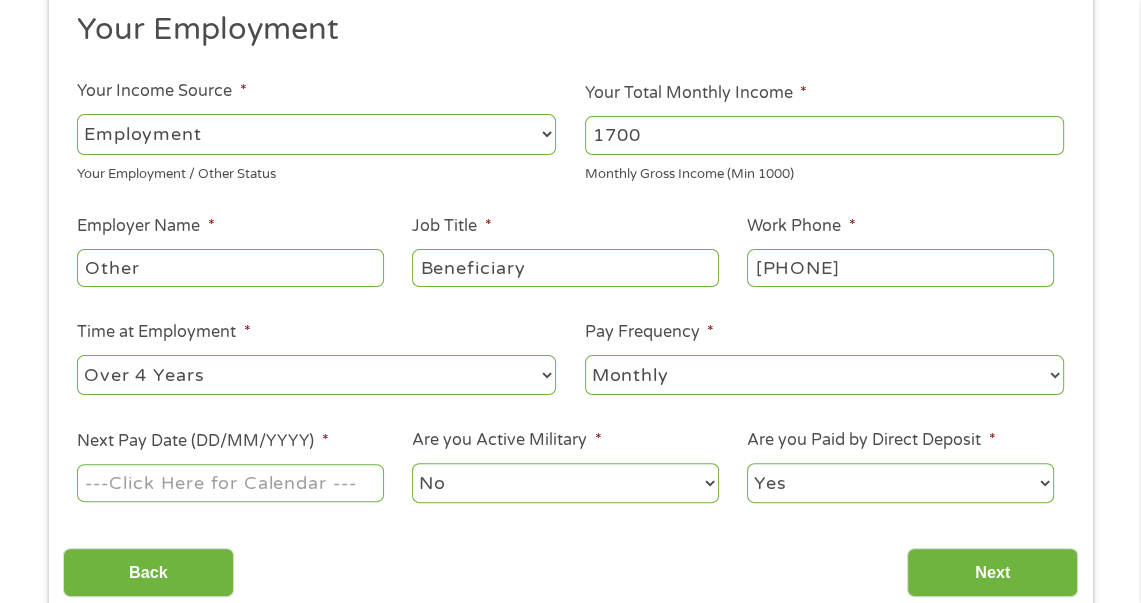 click on "--- Choose one --- Every 2 Weeks Every Week Monthly Semi-Monthly" at bounding box center (824, 375) 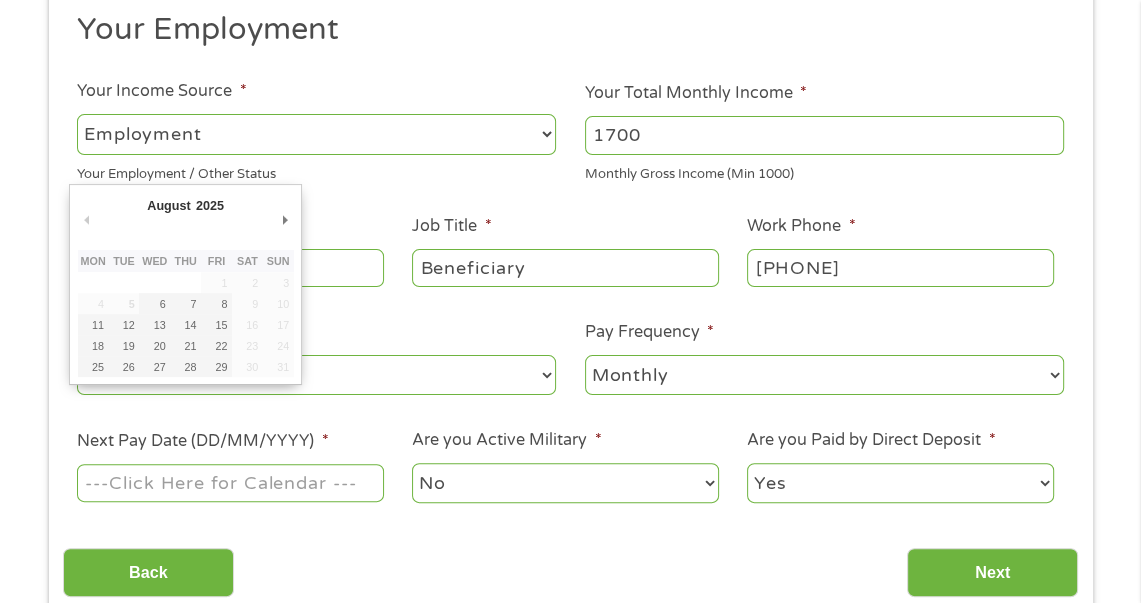 click on "Next Pay Date (DD/MM/YYYY) *" at bounding box center (230, 483) 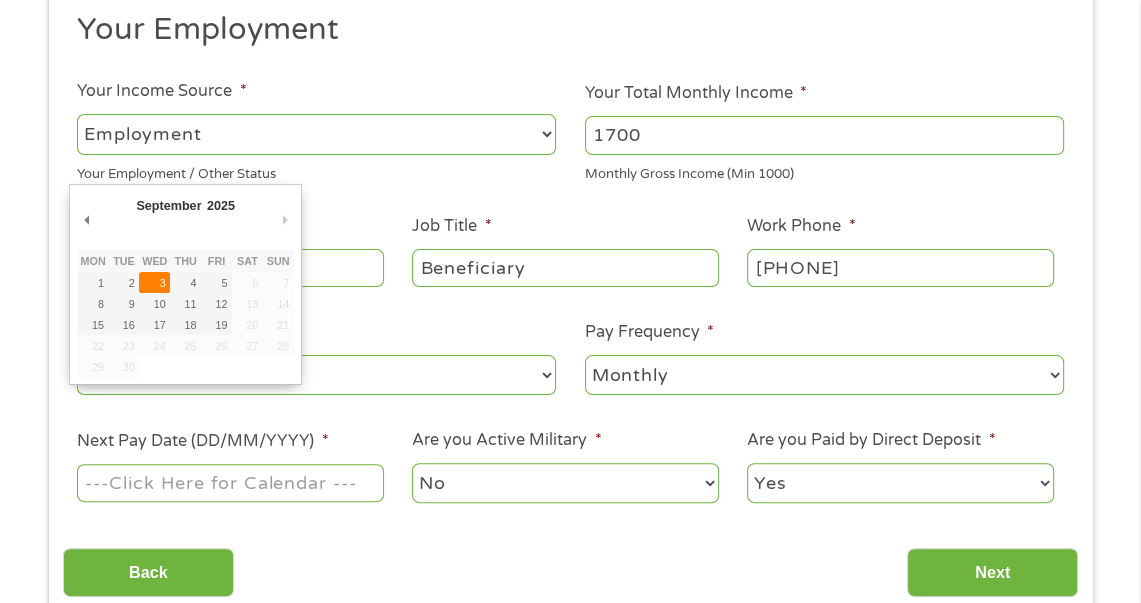 type on "03/09/2025" 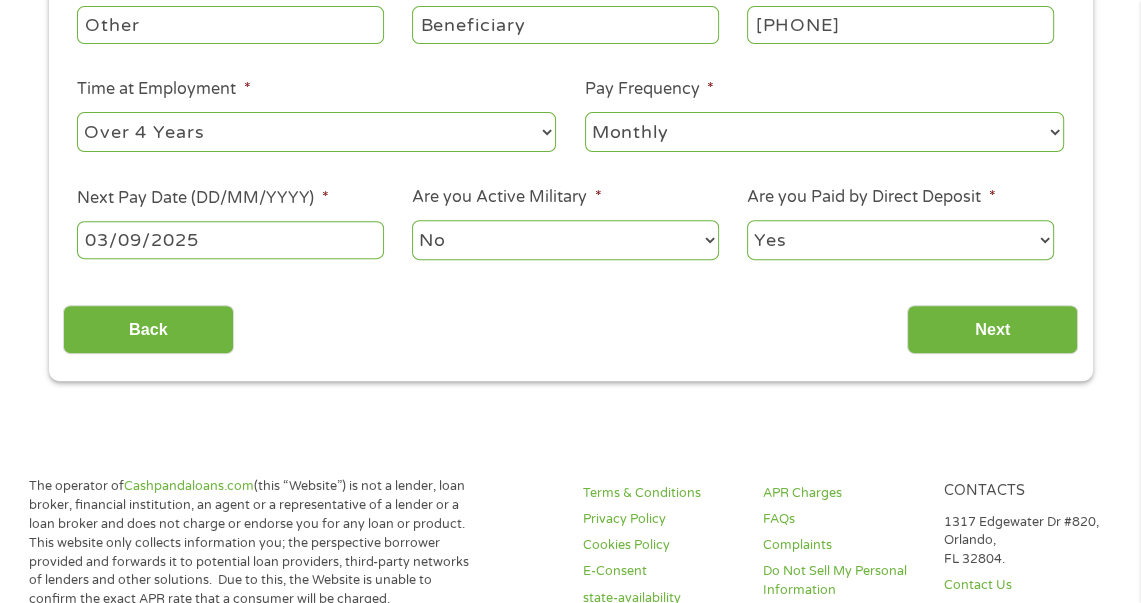 scroll, scrollTop: 643, scrollLeft: 0, axis: vertical 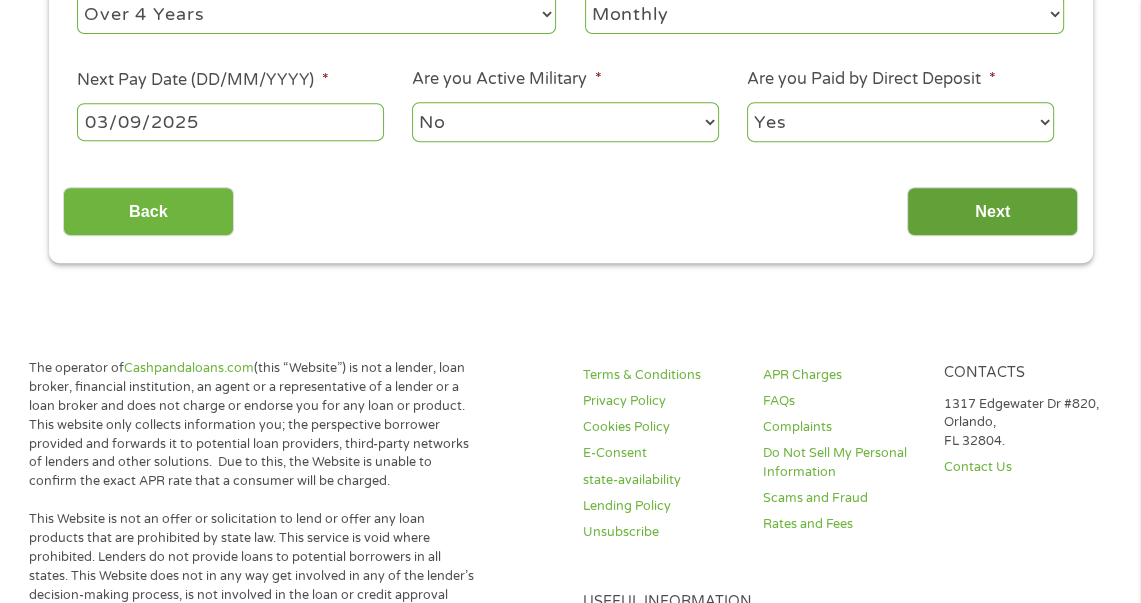 click on "Next" at bounding box center (992, 211) 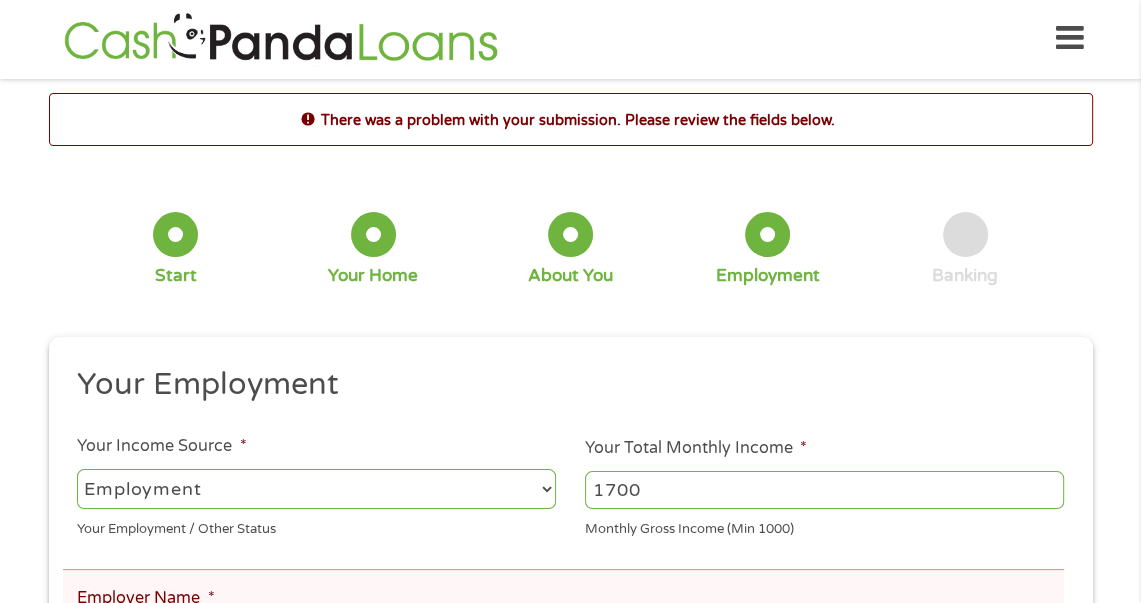 scroll, scrollTop: 0, scrollLeft: 0, axis: both 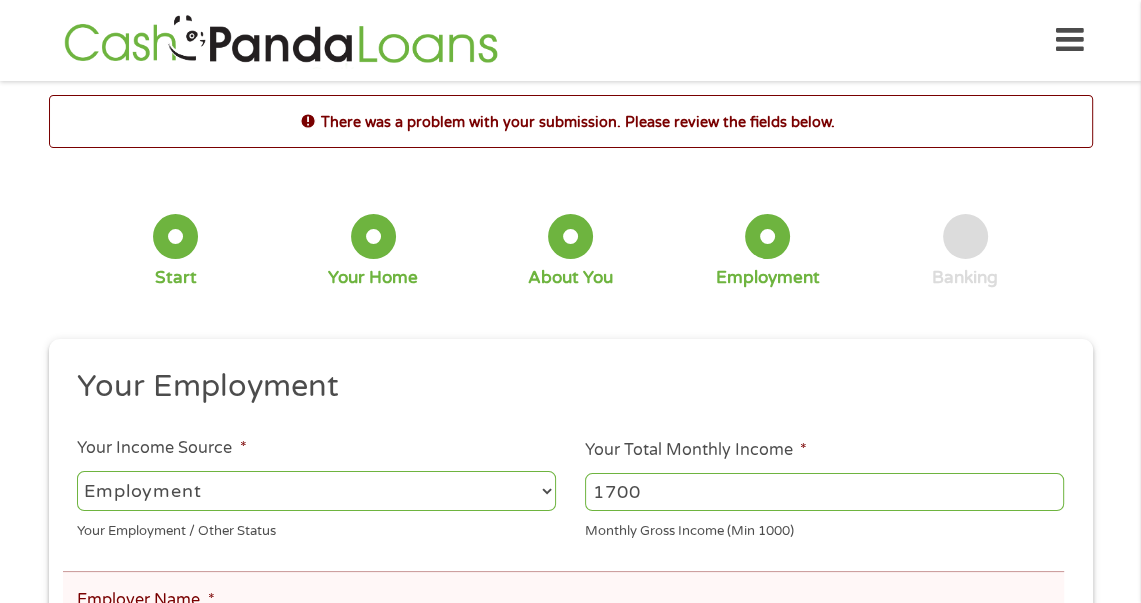 click on "--- Choose one --- Employment Self Employed Benefits" at bounding box center [316, 491] 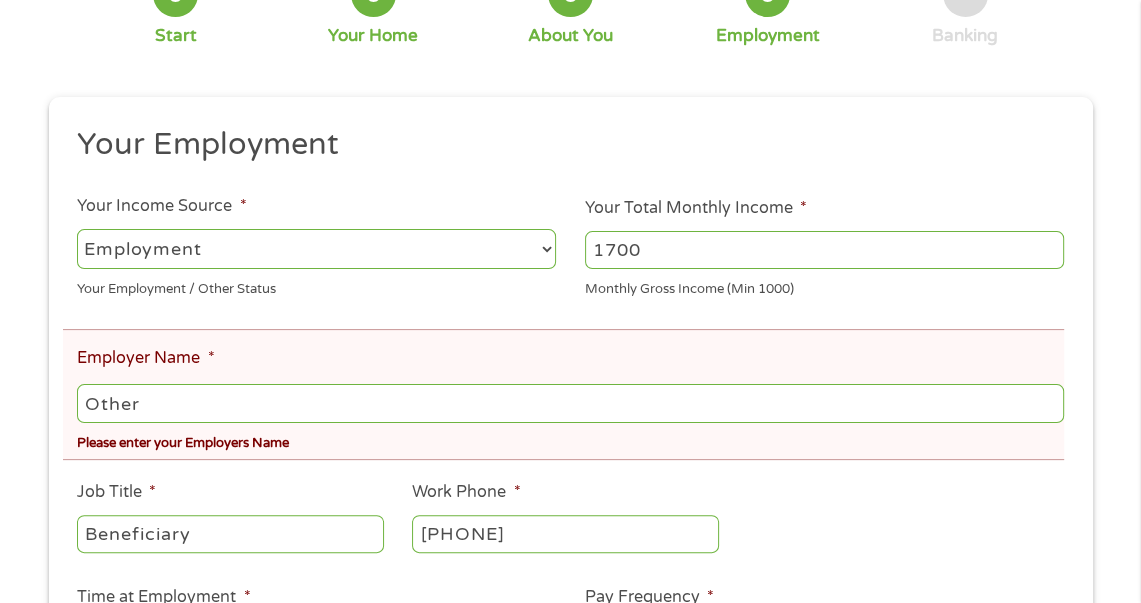 scroll, scrollTop: 335, scrollLeft: 0, axis: vertical 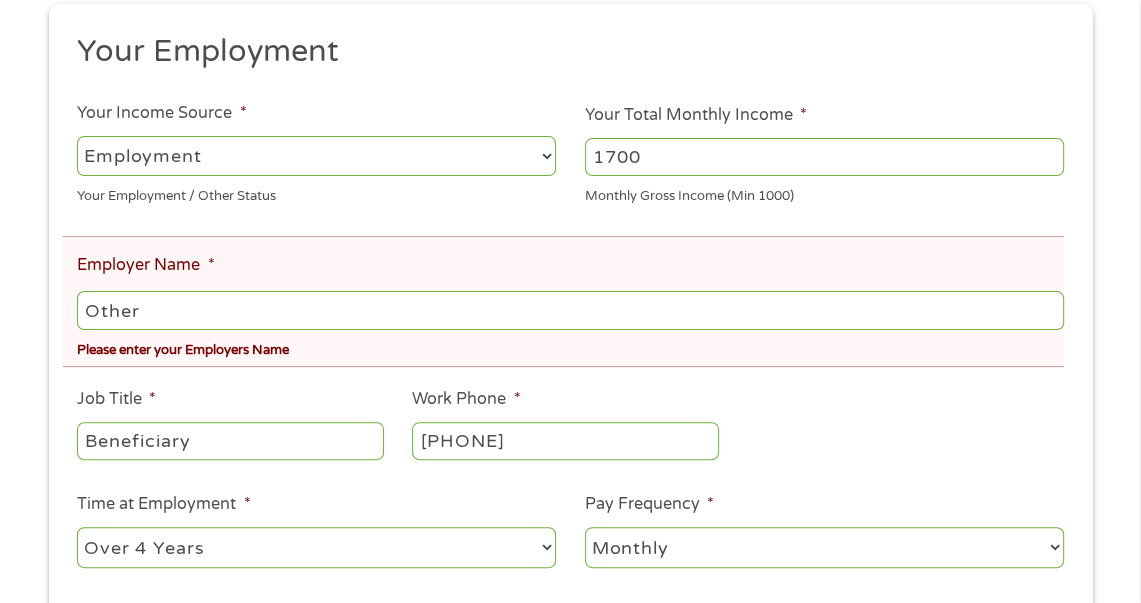 drag, startPoint x: 158, startPoint y: 317, endPoint x: 10, endPoint y: 311, distance: 148.12157 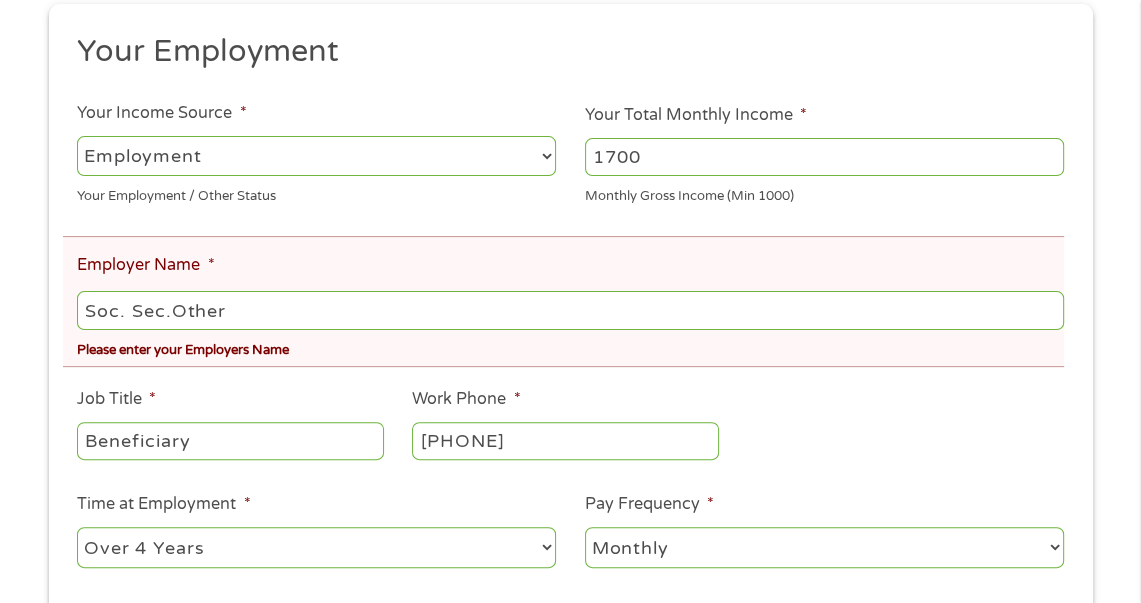 click on "Soc. Sec.Other" at bounding box center [570, 310] 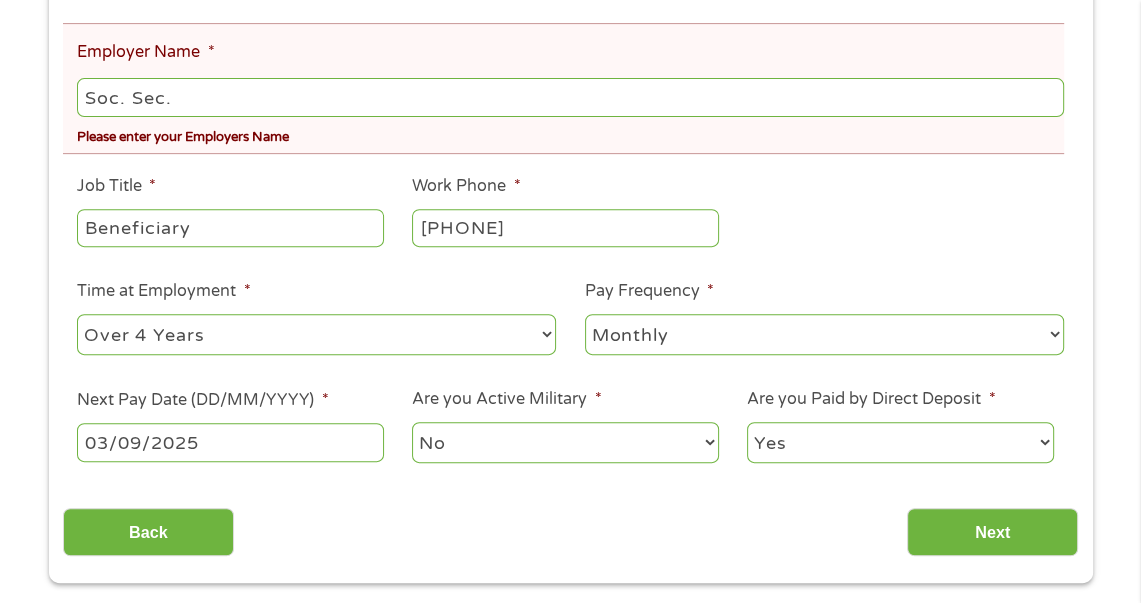 scroll, scrollTop: 692, scrollLeft: 0, axis: vertical 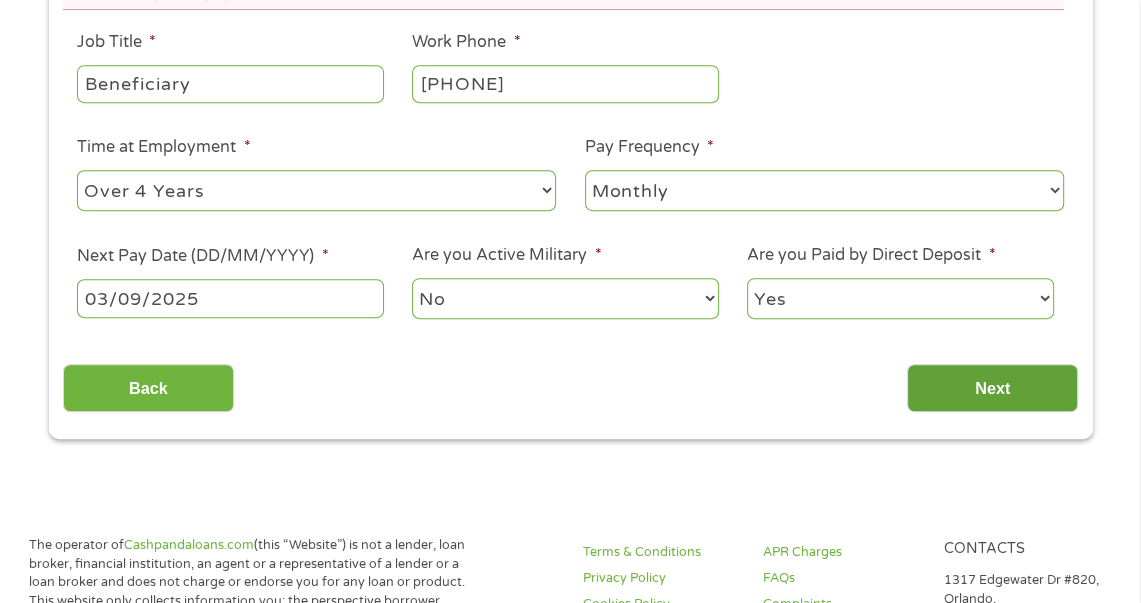 type on "Soc. Sec." 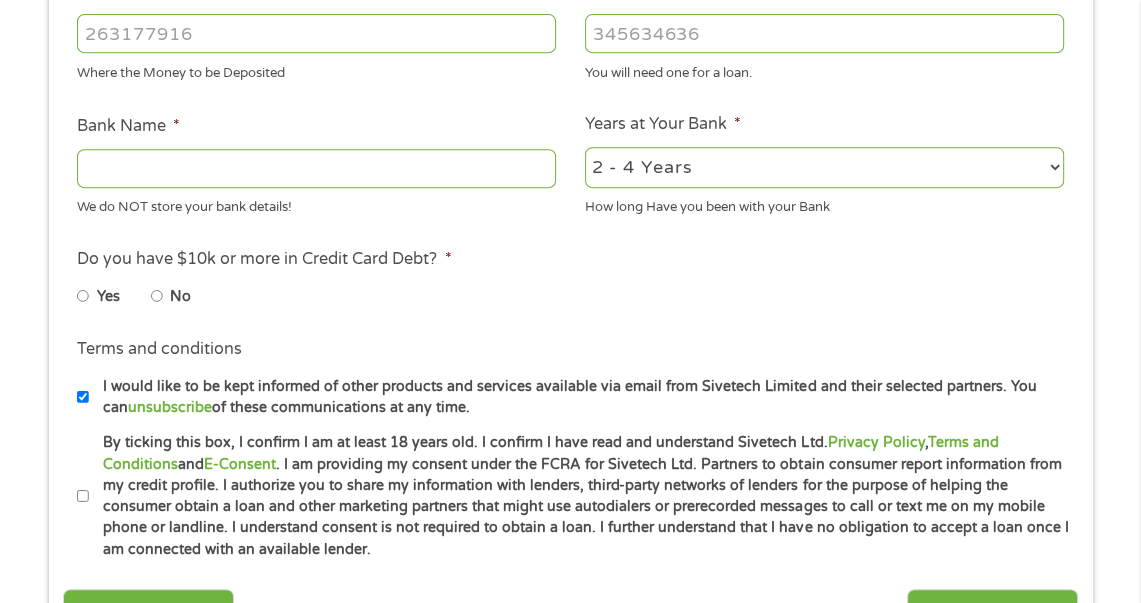scroll, scrollTop: 585, scrollLeft: 0, axis: vertical 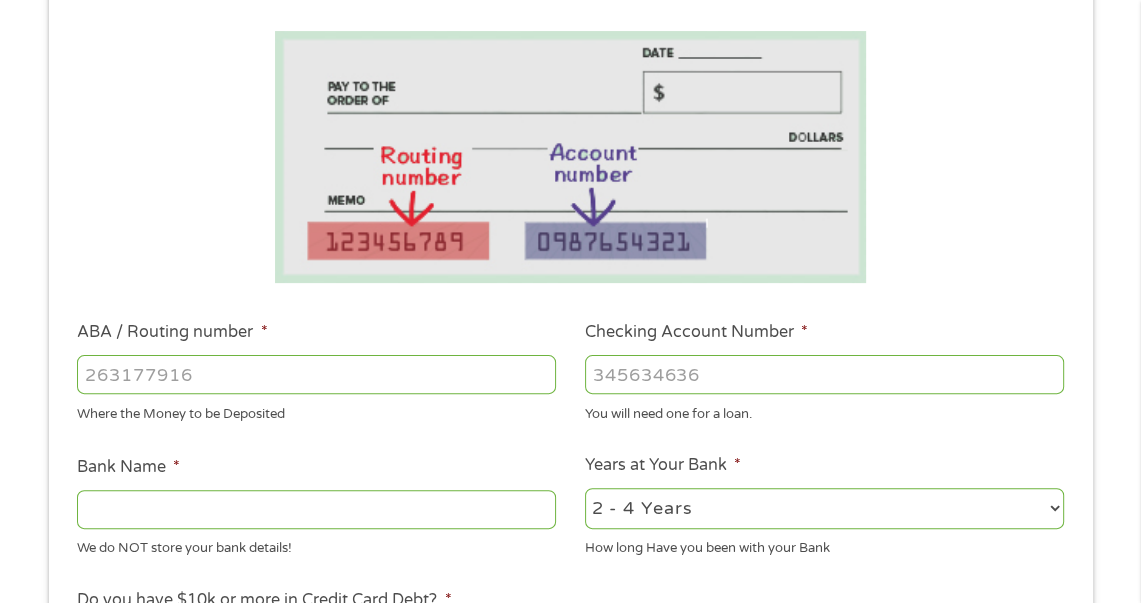 click on "ABA / Routing number *" at bounding box center [316, 374] 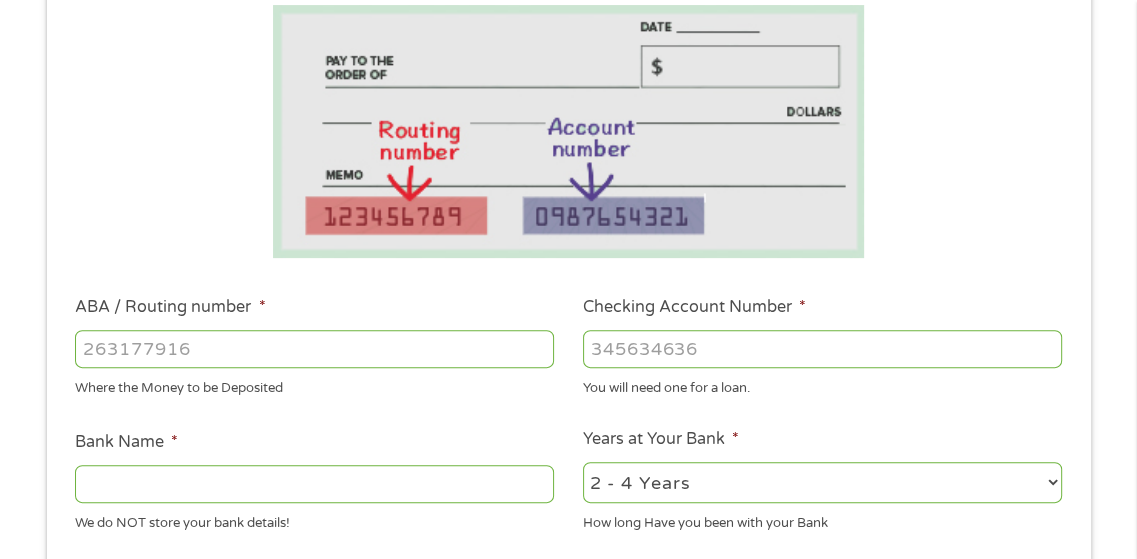 scroll, scrollTop: 484, scrollLeft: 0, axis: vertical 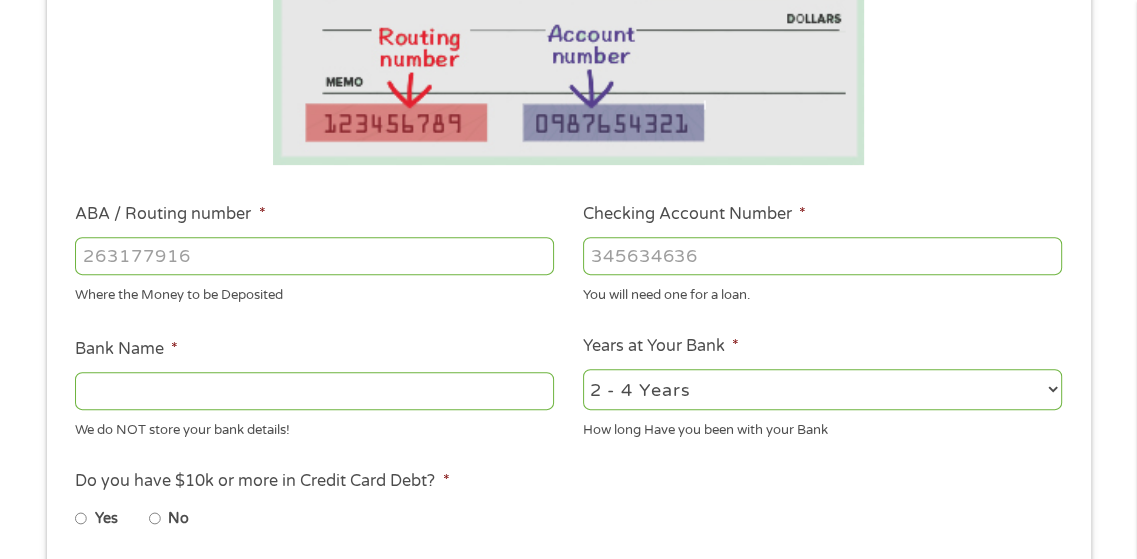 click on "Bank Name *" at bounding box center (314, 391) 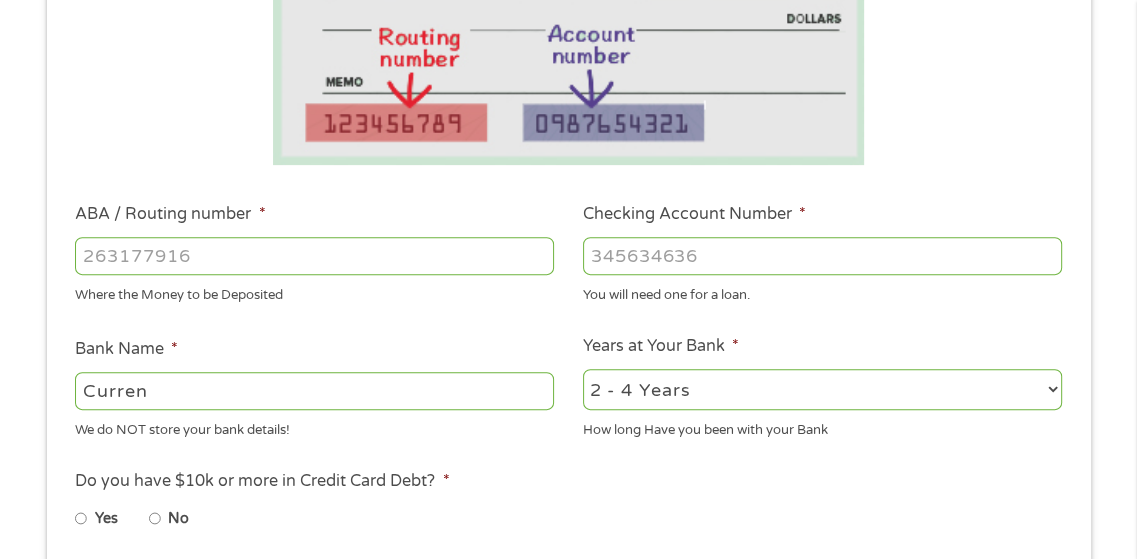 type on "Current" 